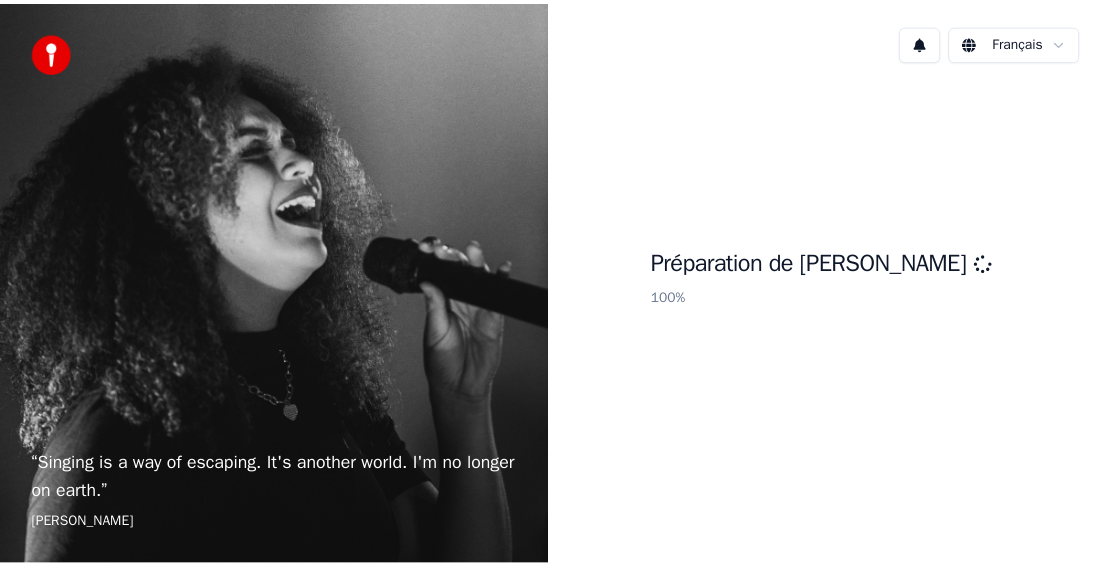 scroll, scrollTop: 0, scrollLeft: 0, axis: both 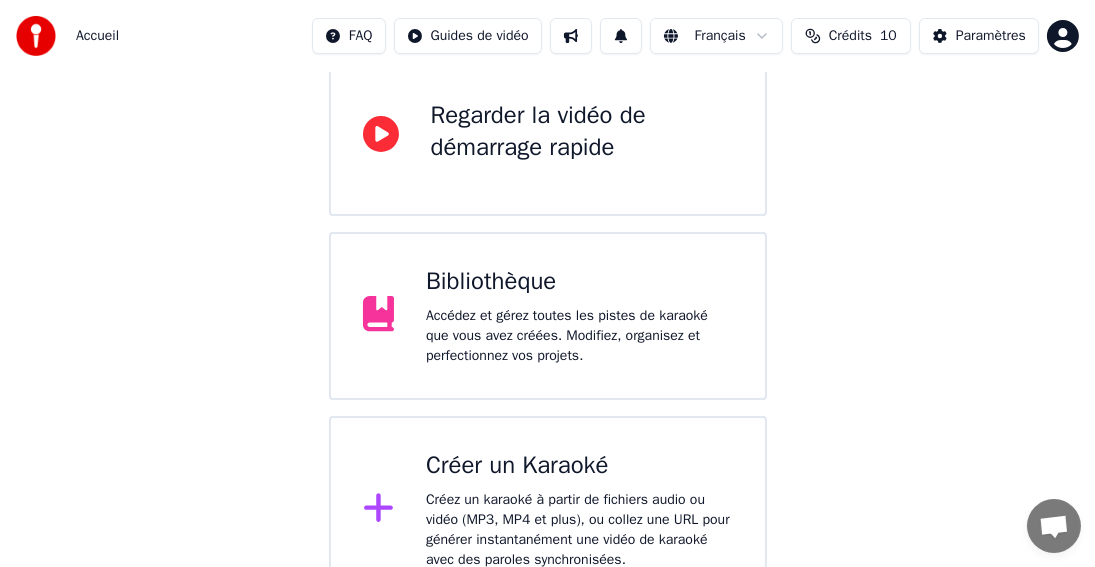 click on "Accédez et gérez toutes les pistes de karaoké que vous avez créées. Modifiez, organisez et perfectionnez vos projets." at bounding box center (579, 336) 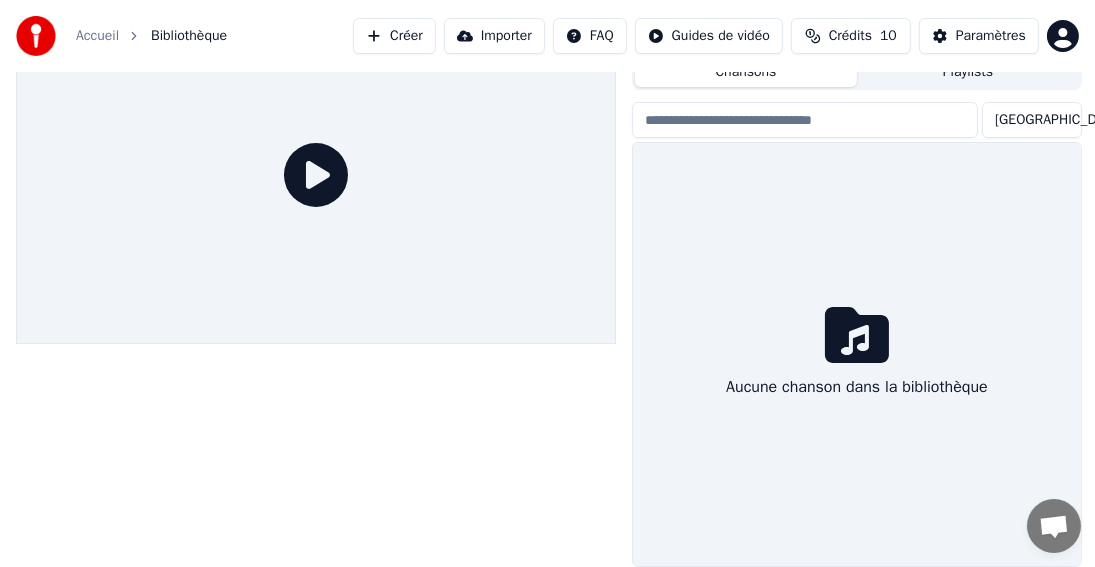 scroll, scrollTop: 65, scrollLeft: 0, axis: vertical 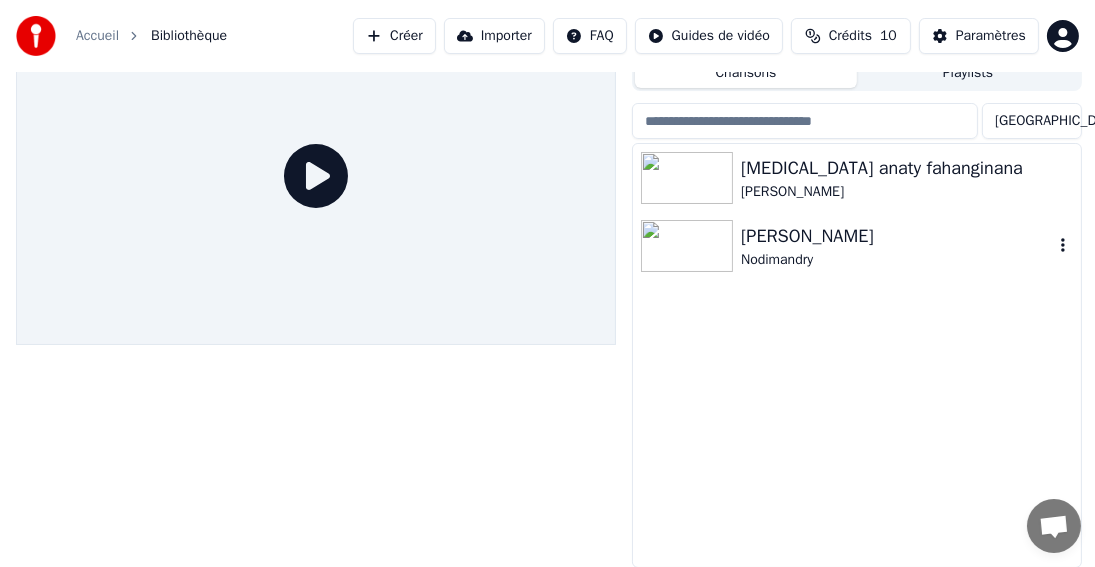 click on "Nodimandry" at bounding box center [897, 260] 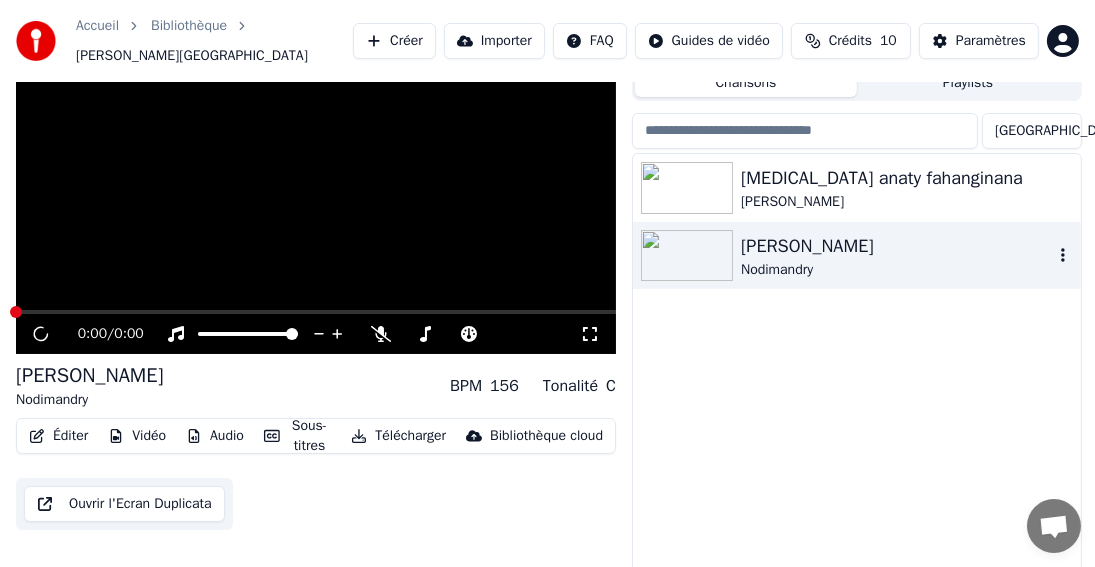 click on "Nodimandry" at bounding box center [897, 270] 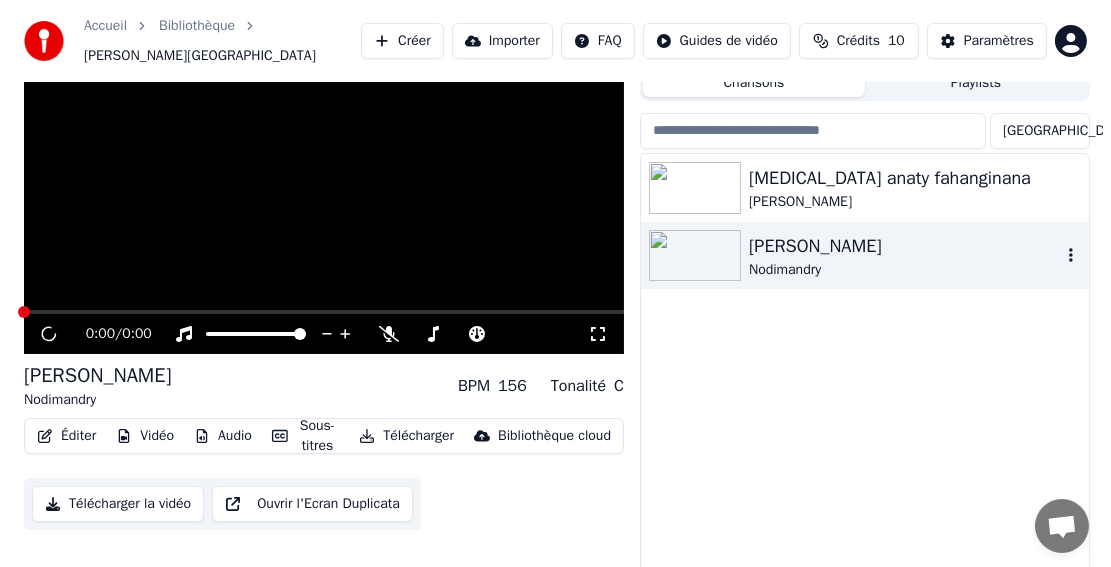 scroll, scrollTop: 75, scrollLeft: 0, axis: vertical 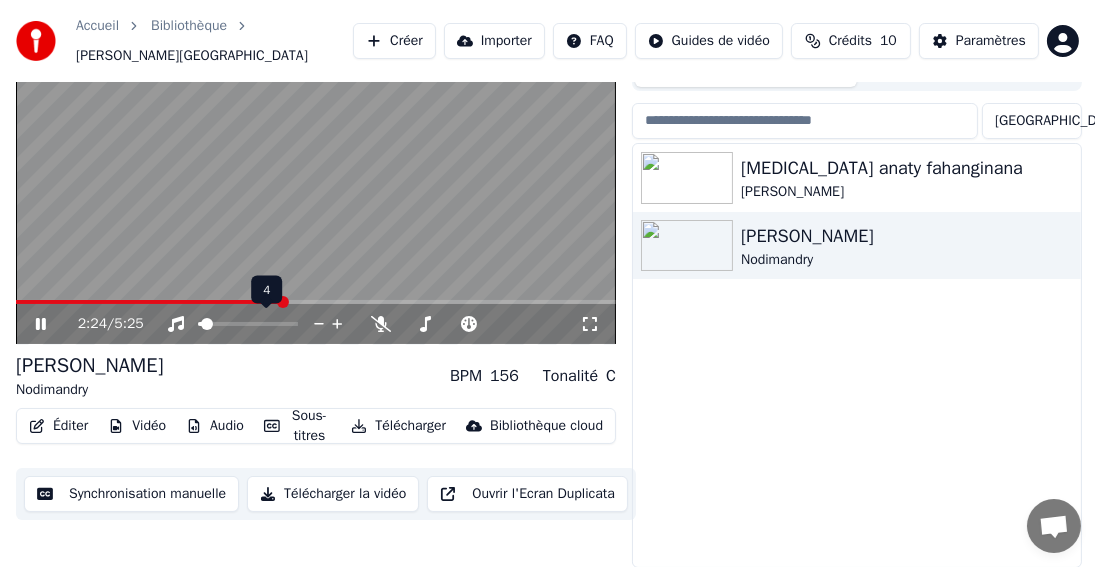 click at bounding box center (200, 324) 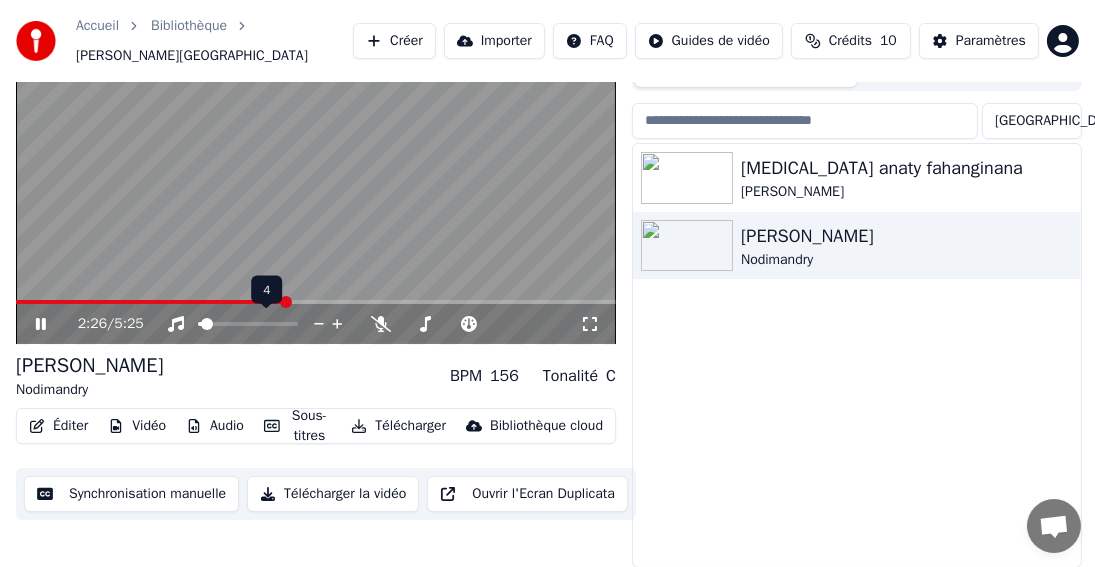 click at bounding box center (266, 324) 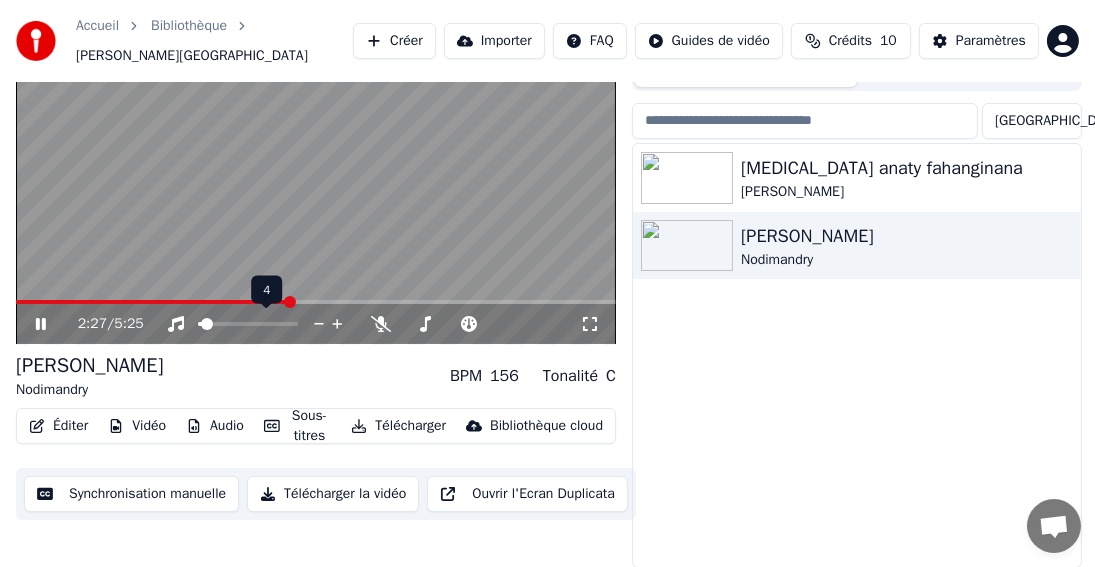 click at bounding box center (266, 324) 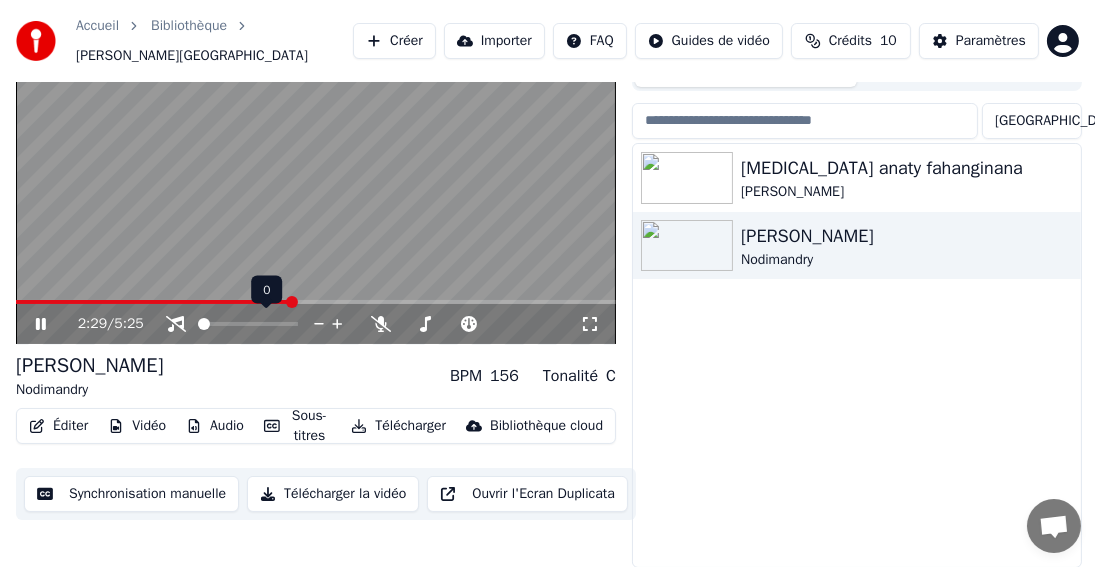 click at bounding box center (204, 324) 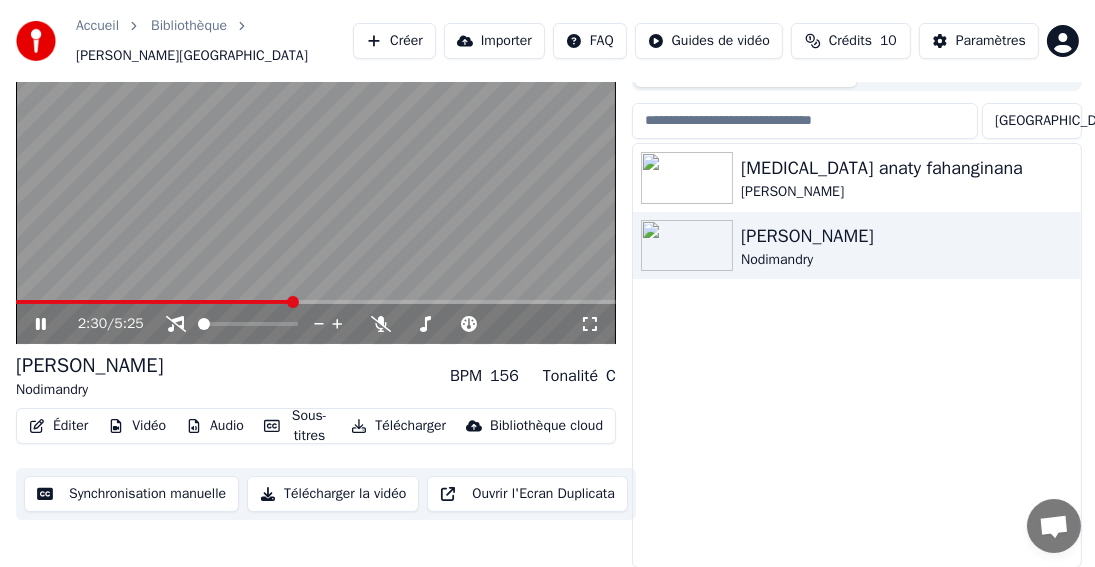 click 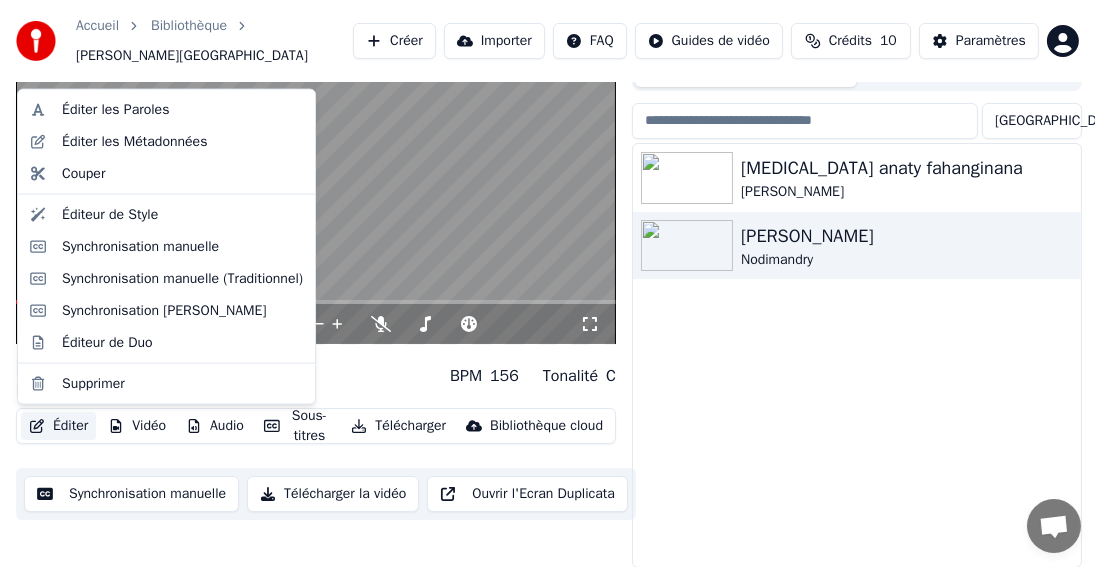 click on "Éditer" at bounding box center (58, 426) 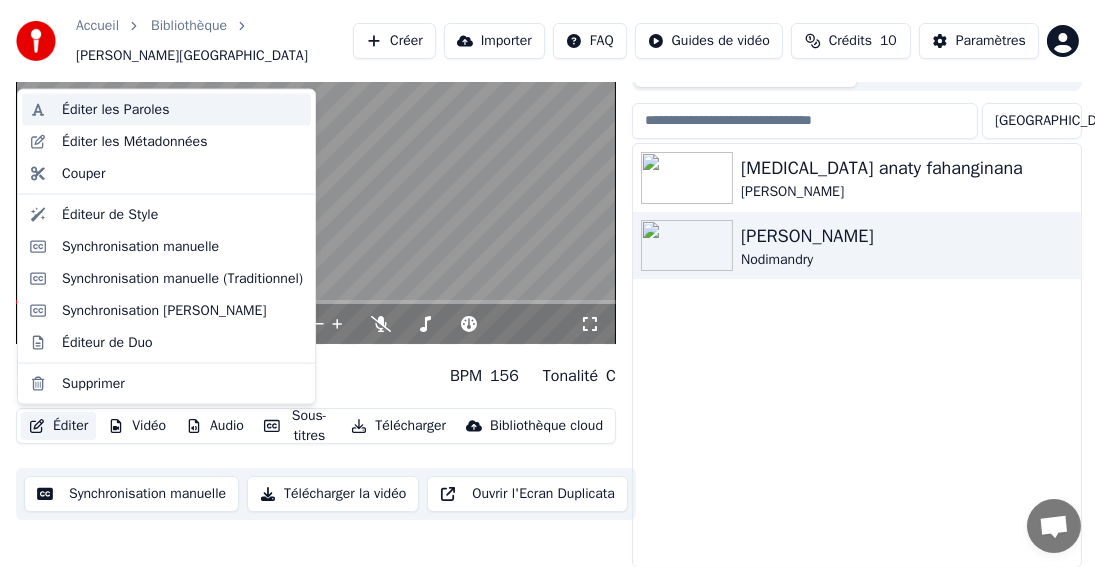 click on "Éditer les Paroles" at bounding box center (115, 110) 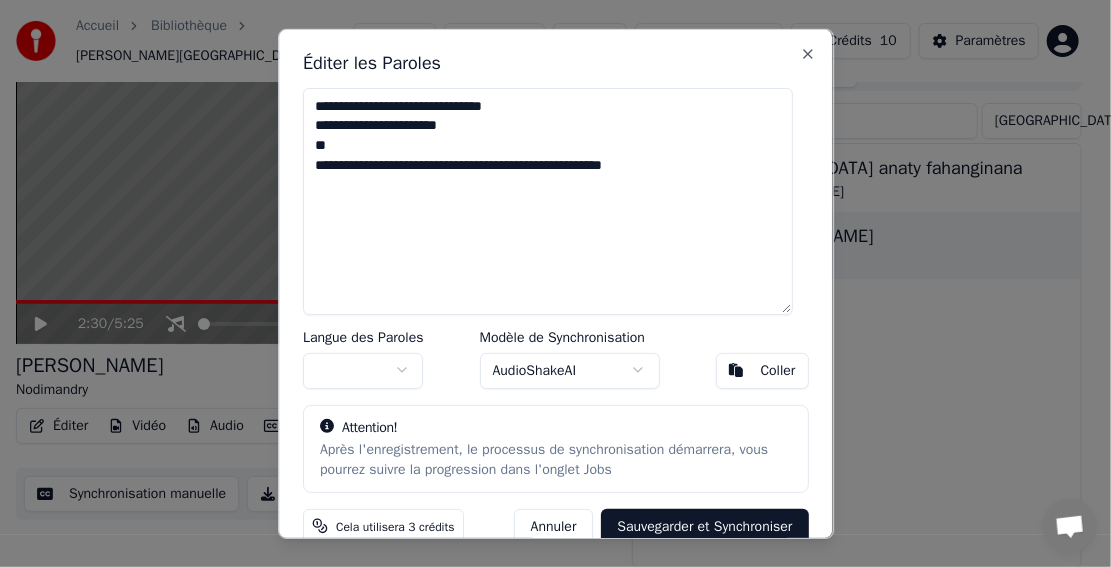 click on "**********" at bounding box center (548, 200) 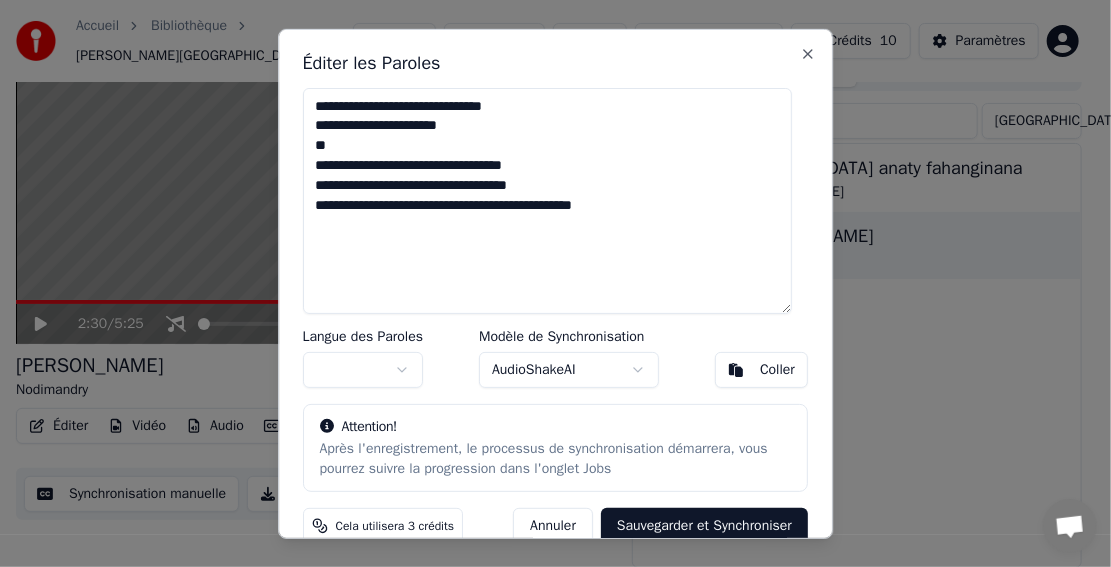 click on "**********" at bounding box center (548, 200) 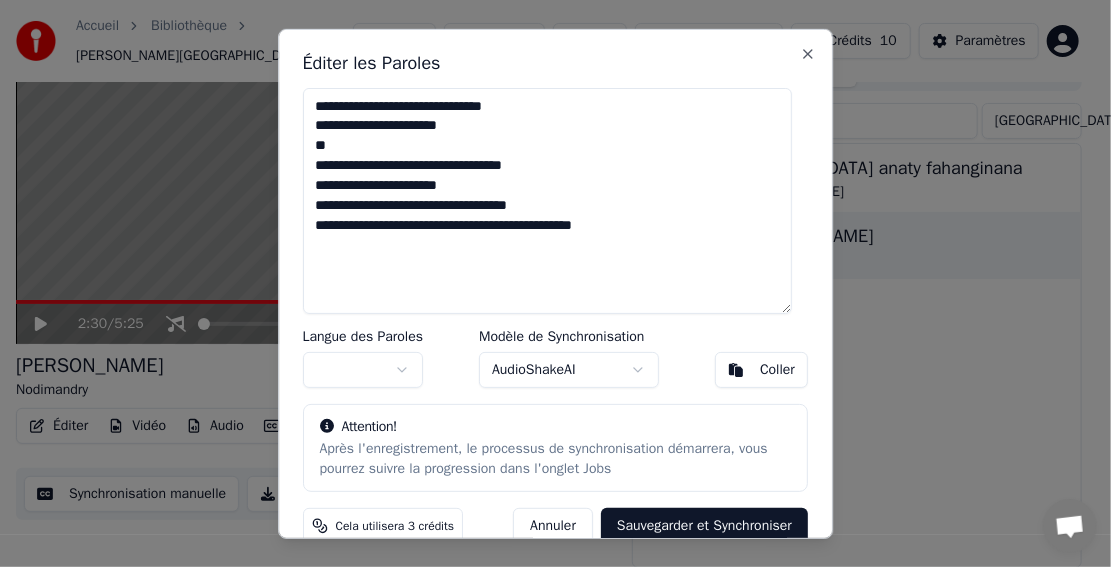click on "**********" at bounding box center [548, 200] 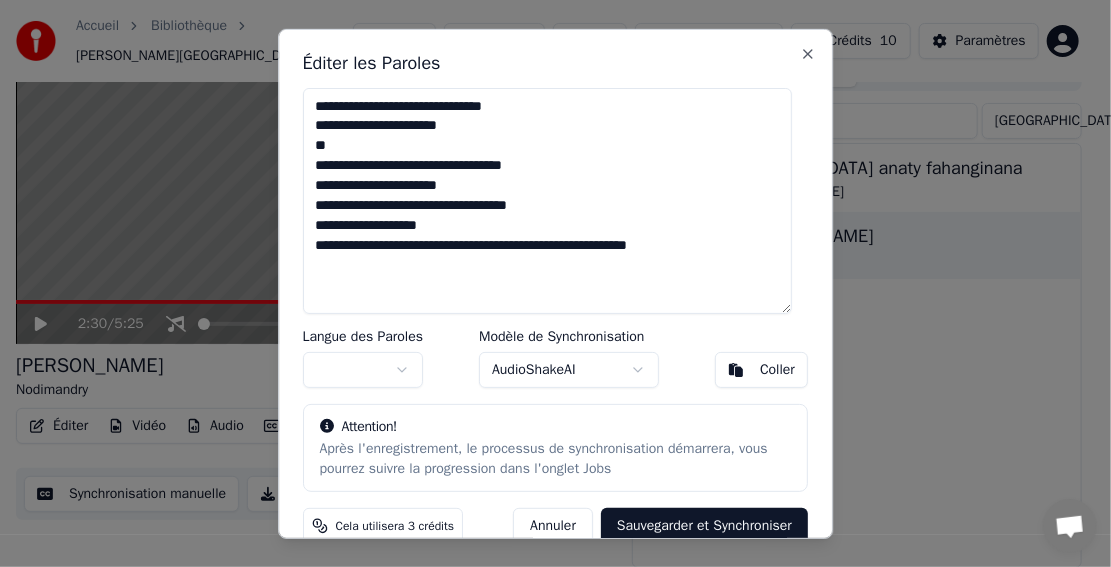 click on "**********" at bounding box center (548, 200) 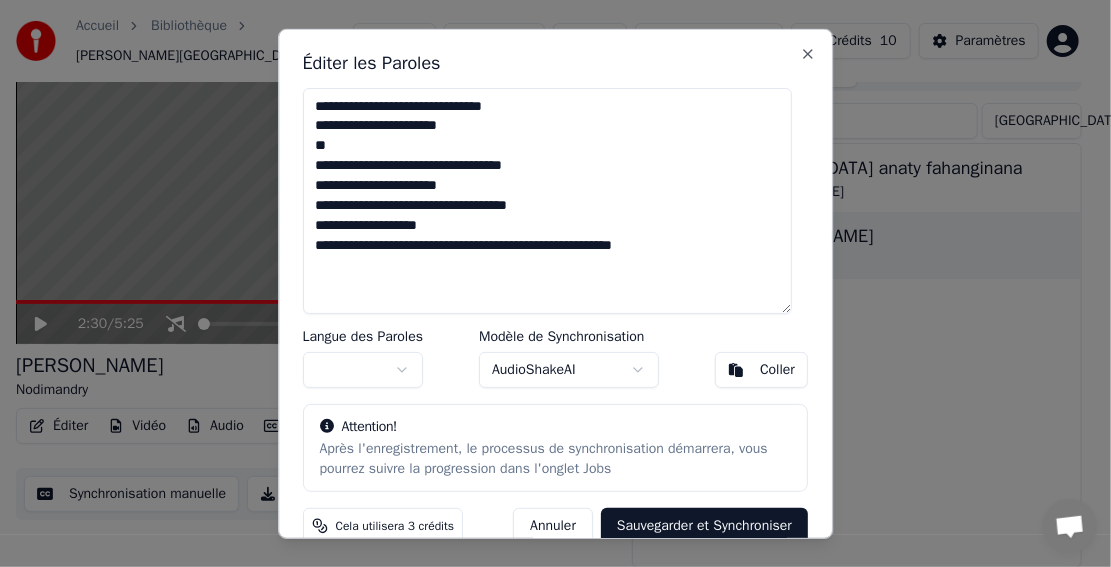 click on "**********" at bounding box center (548, 200) 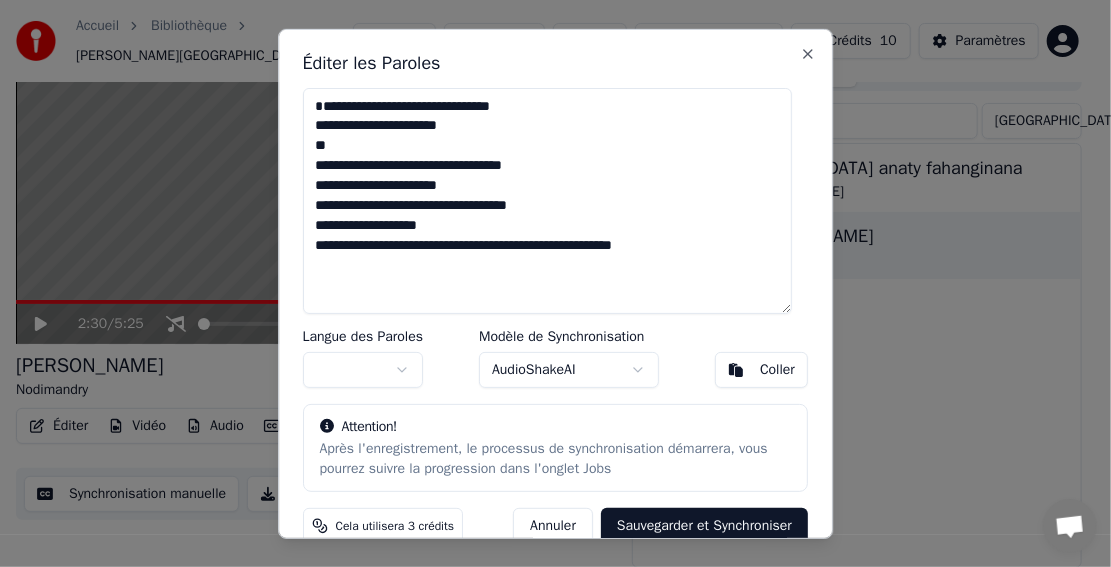 click on "**********" at bounding box center [548, 200] 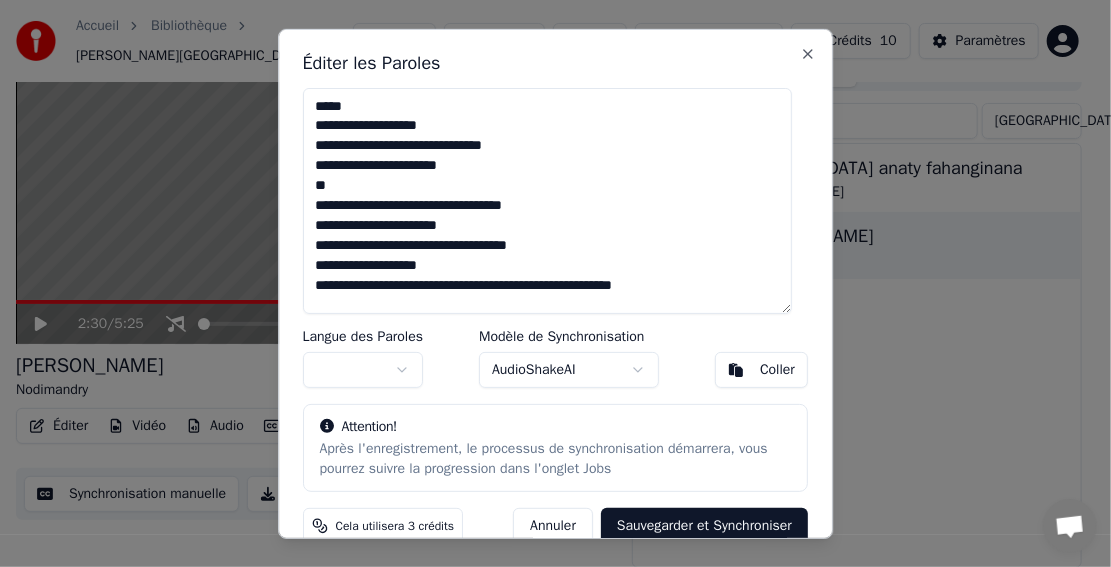 click on "**********" at bounding box center (548, 200) 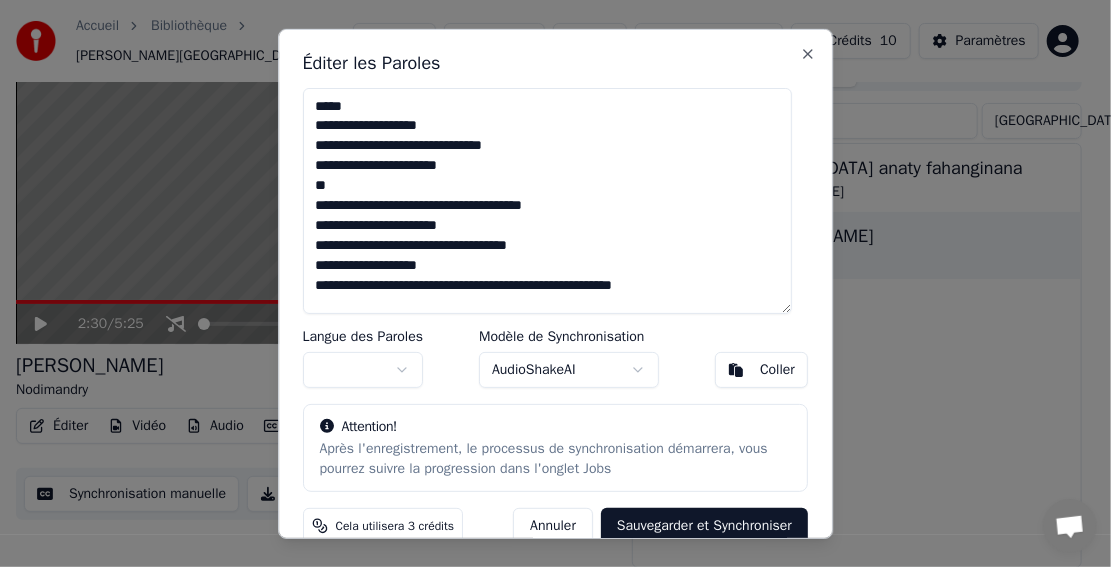 click on "**********" at bounding box center [548, 200] 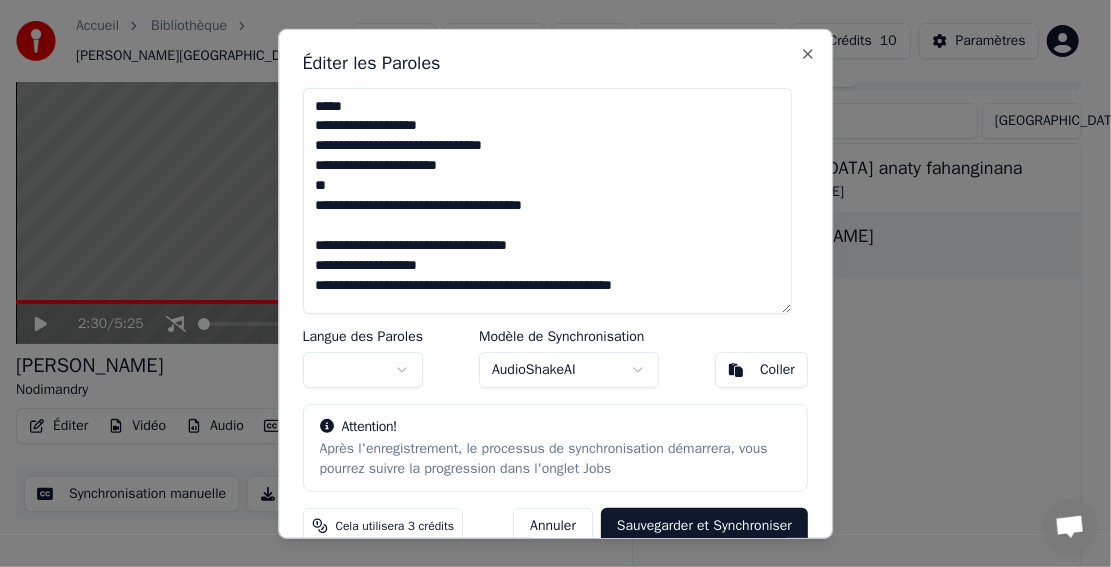 click on "**********" at bounding box center (548, 200) 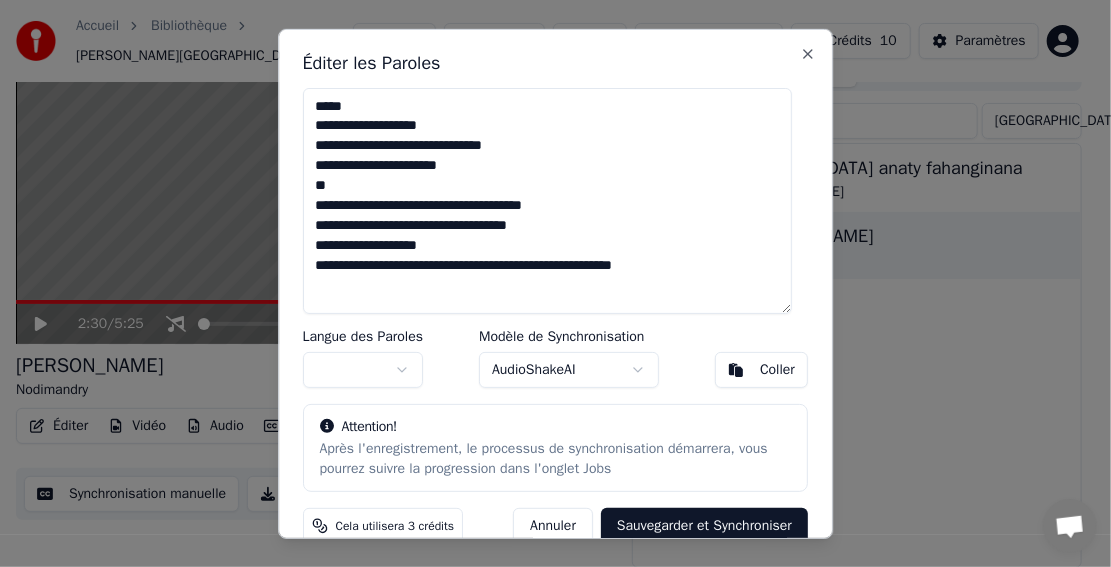 click on "**********" at bounding box center (548, 200) 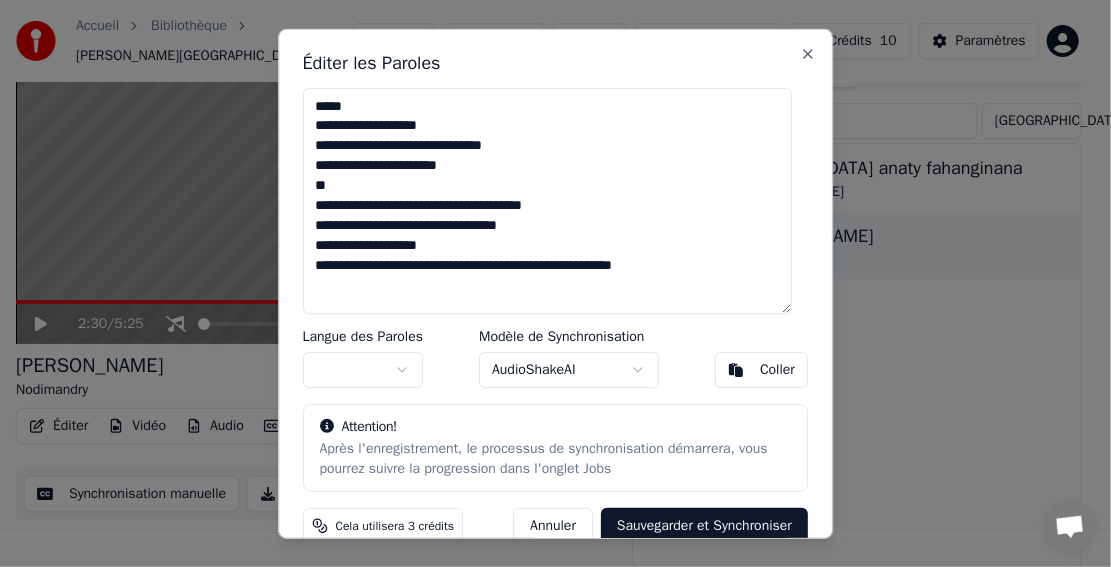 click on "**********" at bounding box center (548, 200) 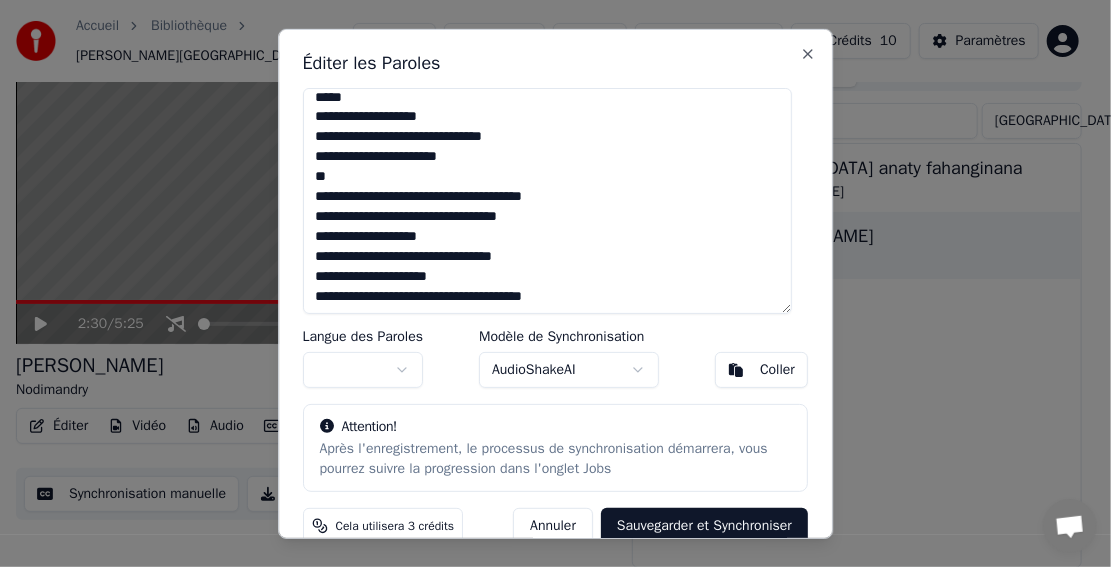 scroll, scrollTop: 10, scrollLeft: 0, axis: vertical 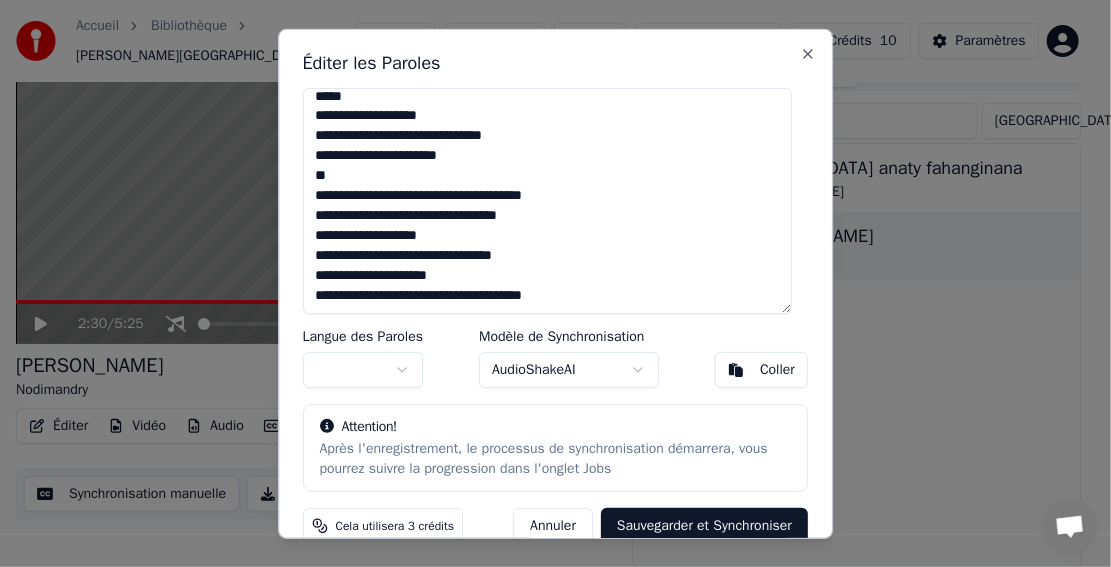click on "**********" at bounding box center [548, 200] 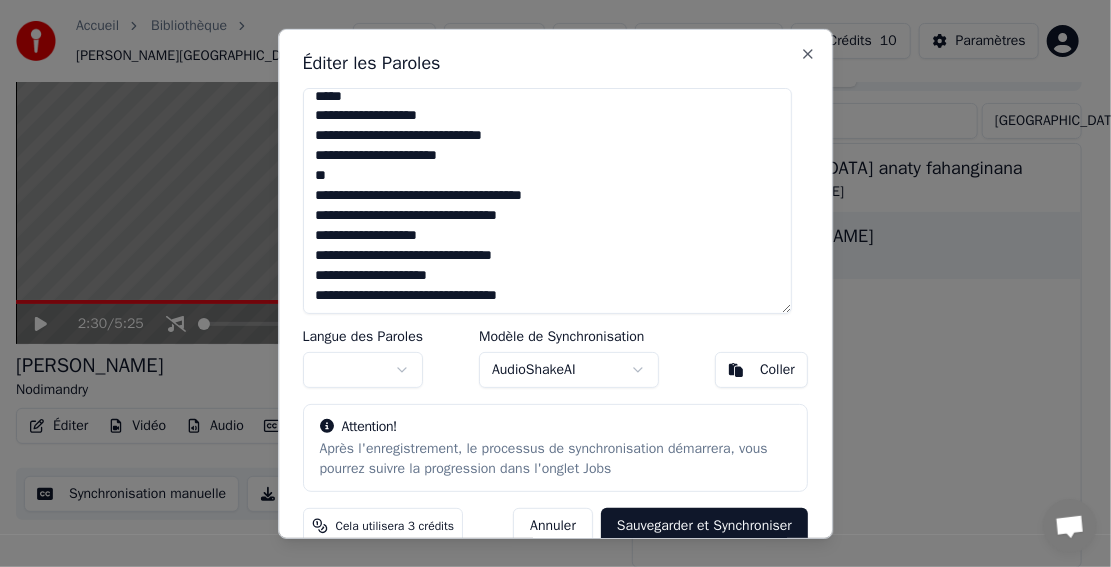 click on "**********" at bounding box center (548, 200) 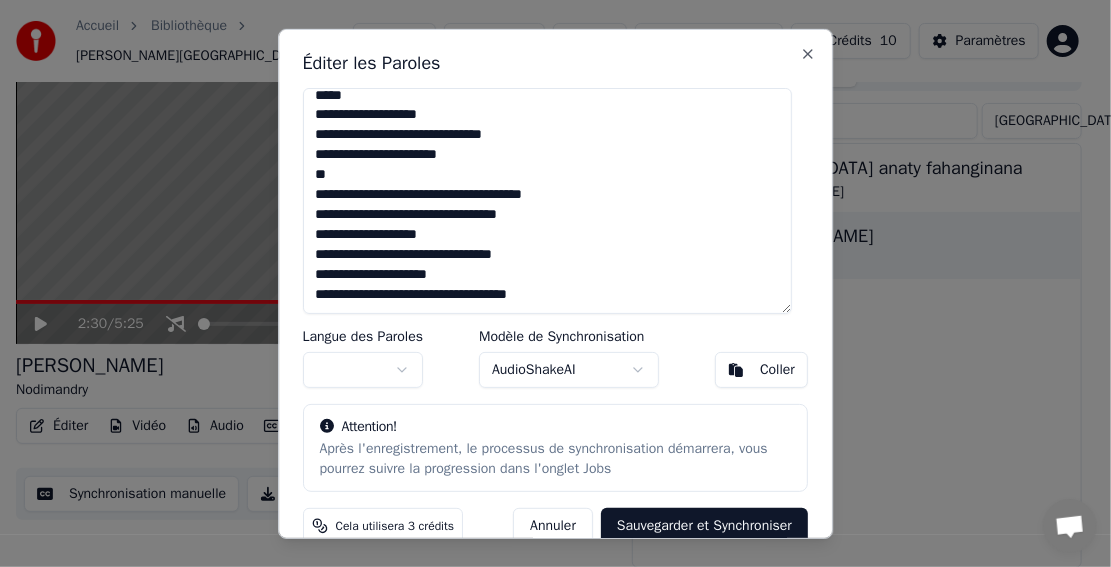 scroll, scrollTop: 42, scrollLeft: 0, axis: vertical 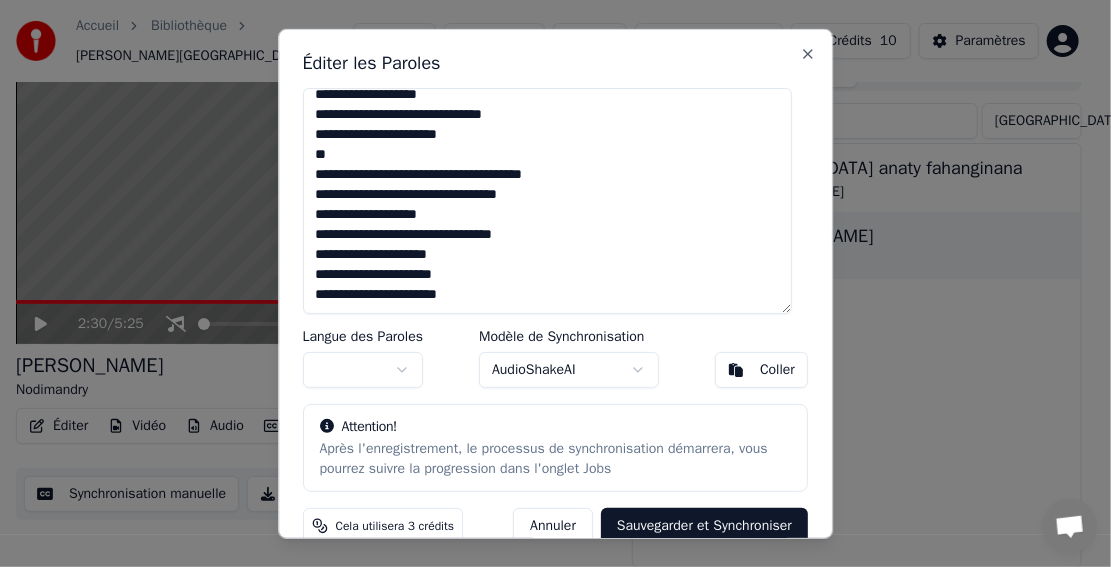 click on "**********" at bounding box center (548, 200) 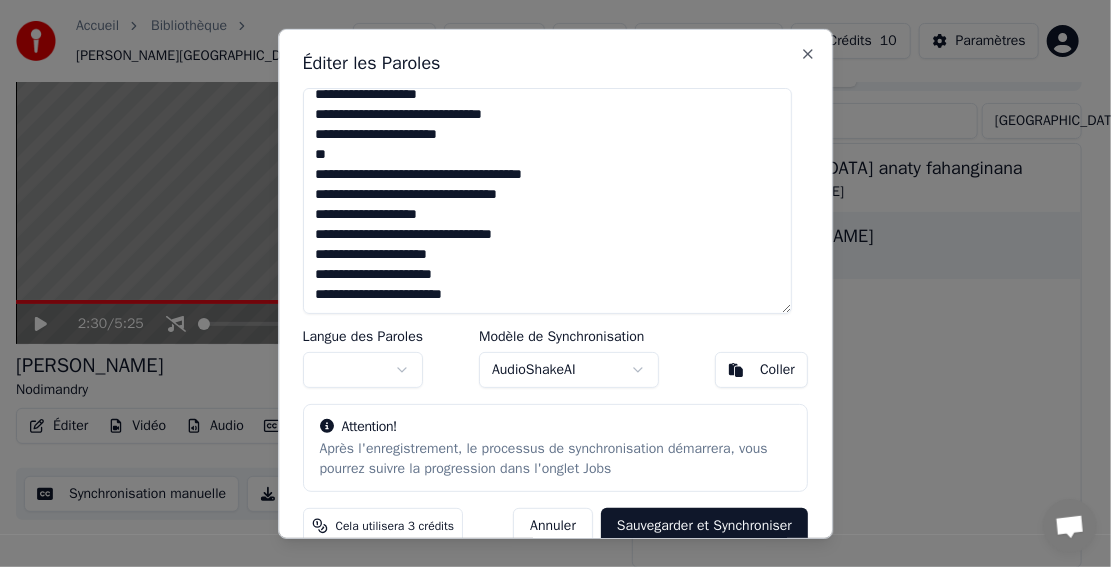 click on "**********" at bounding box center [548, 200] 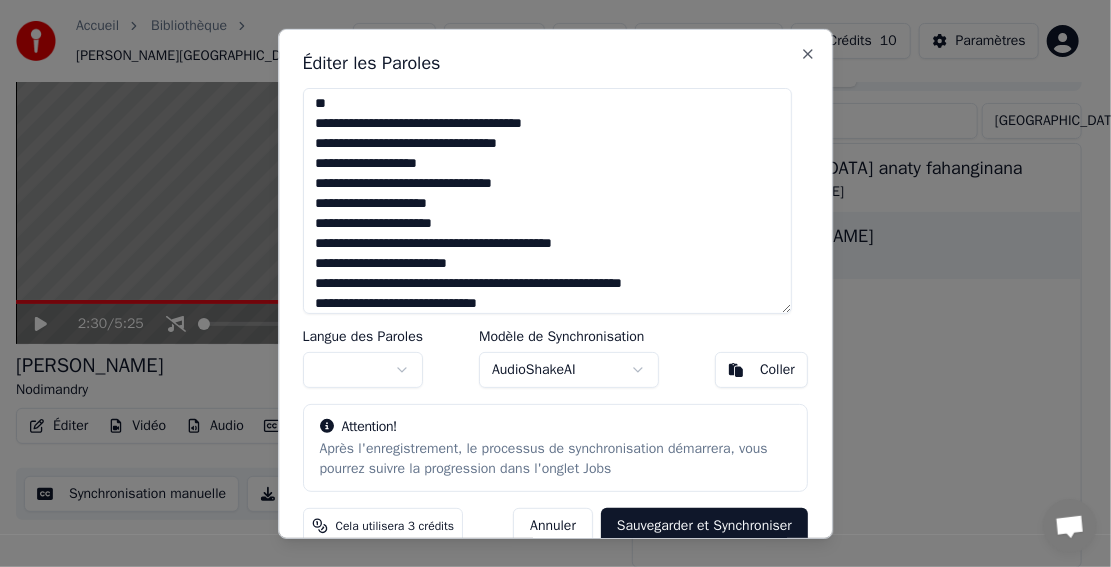 scroll, scrollTop: 101, scrollLeft: 0, axis: vertical 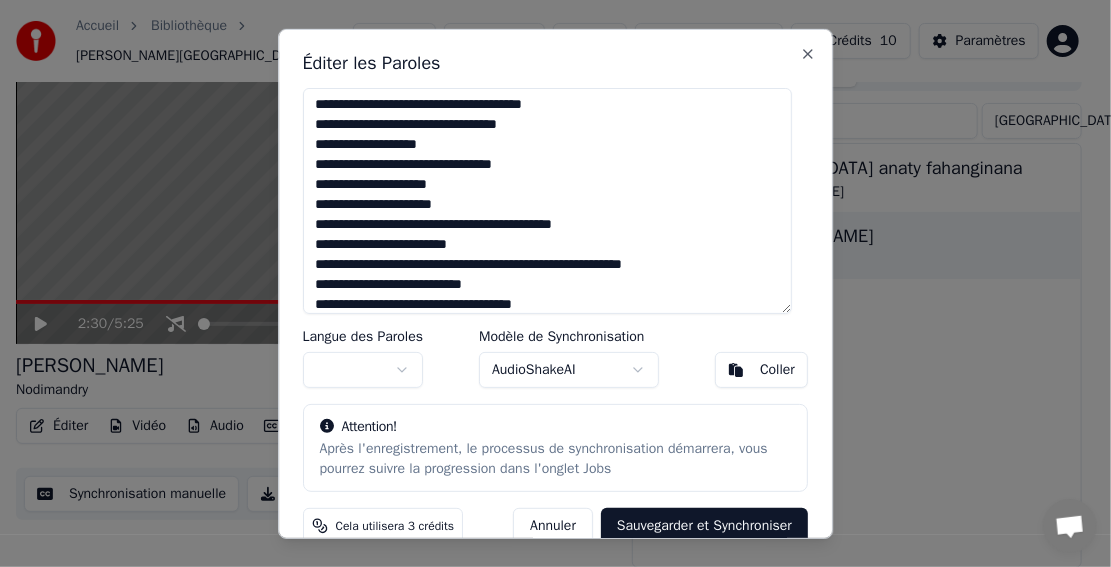 click on "**********" at bounding box center [548, 200] 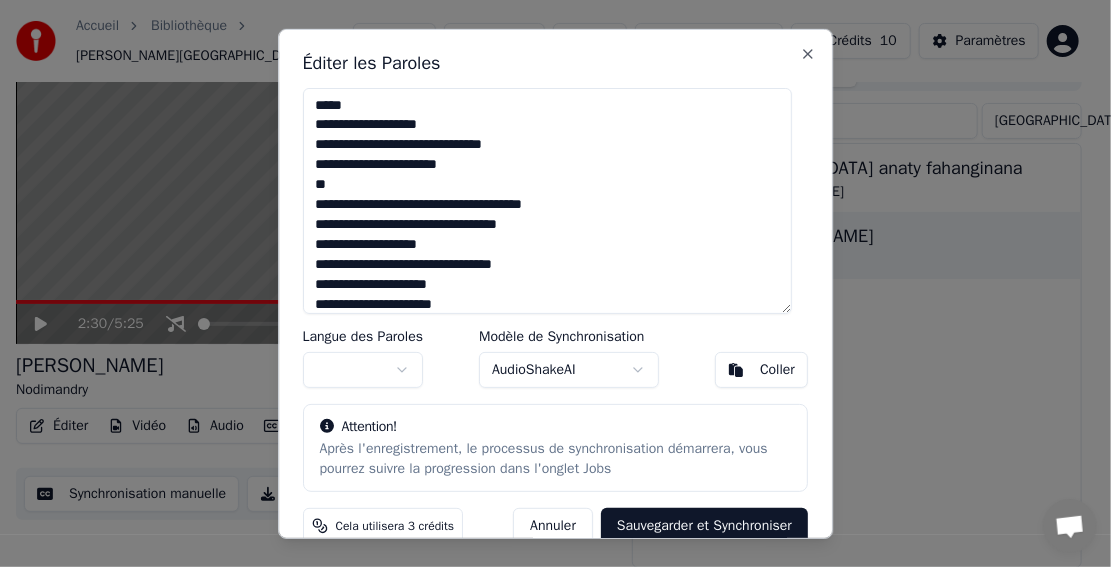 scroll, scrollTop: 0, scrollLeft: 0, axis: both 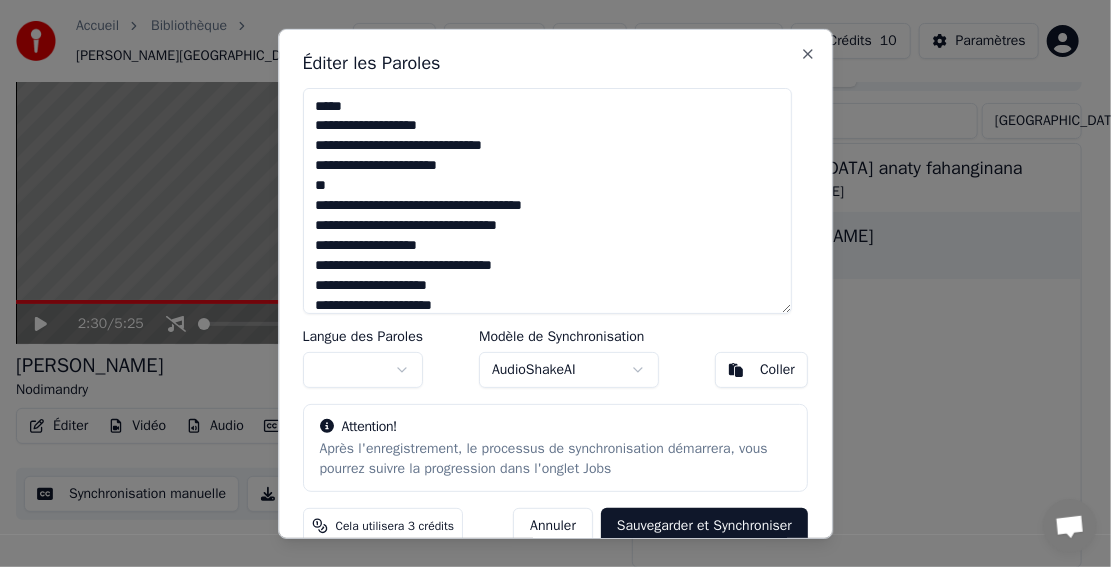 click on "**********" at bounding box center [548, 200] 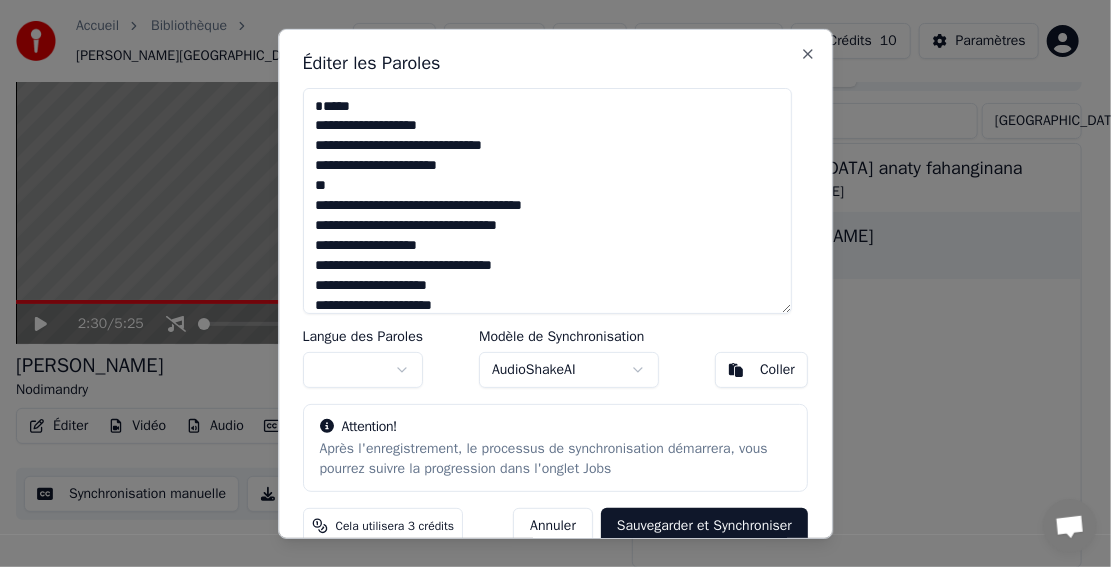 click on "**********" at bounding box center (548, 200) 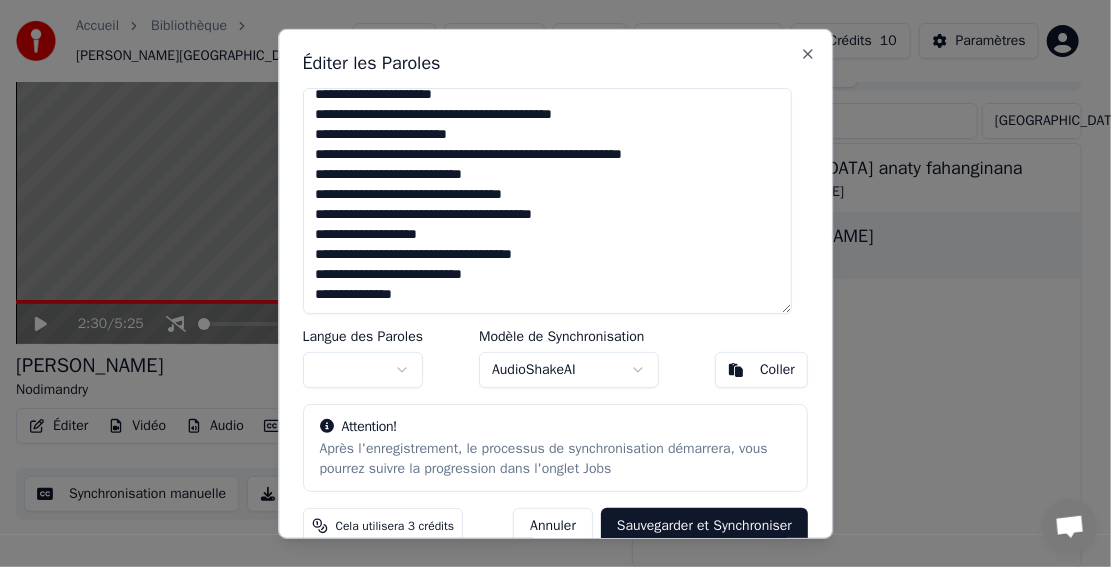 scroll, scrollTop: 290, scrollLeft: 0, axis: vertical 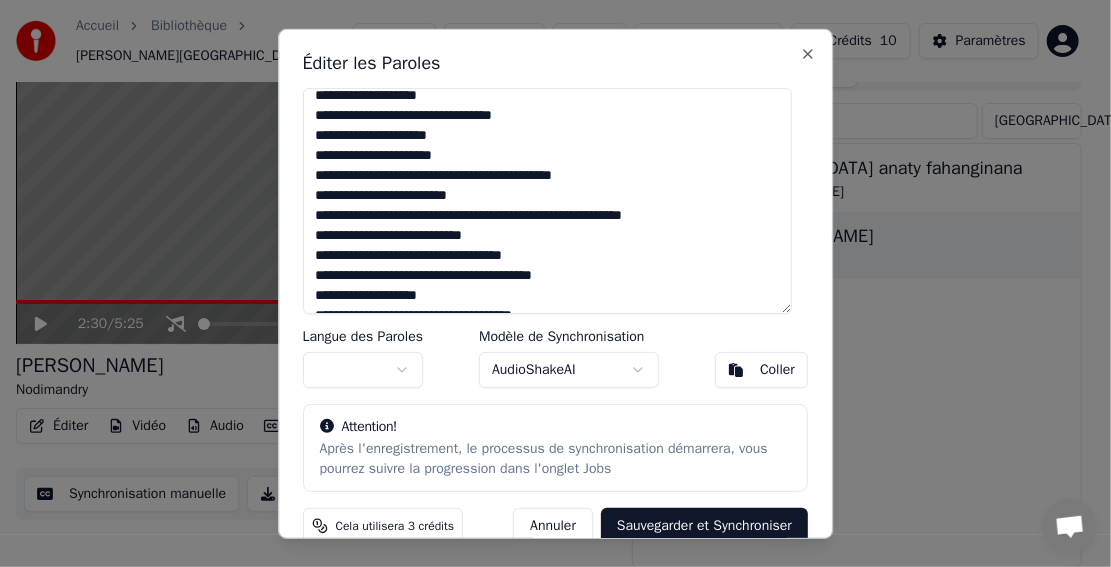 click on "**********" at bounding box center [548, 200] 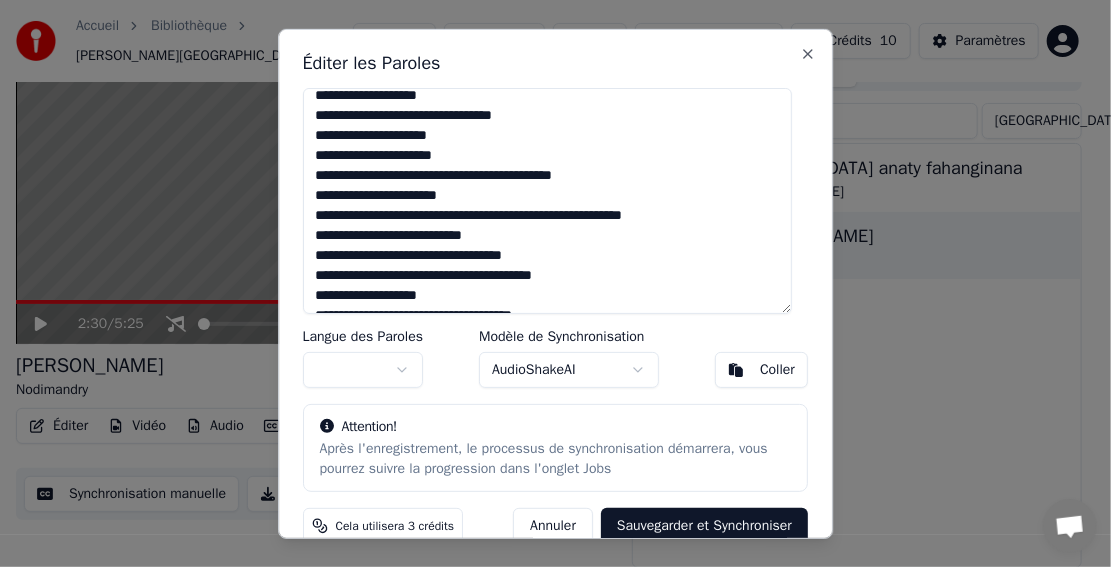 drag, startPoint x: 478, startPoint y: 256, endPoint x: 460, endPoint y: 256, distance: 18 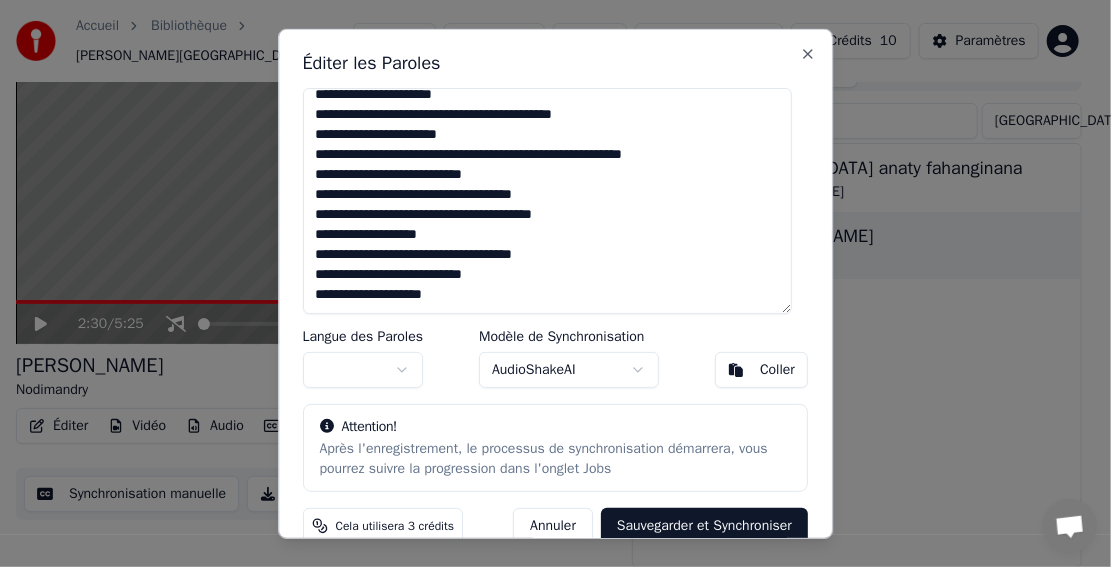 scroll, scrollTop: 290, scrollLeft: 0, axis: vertical 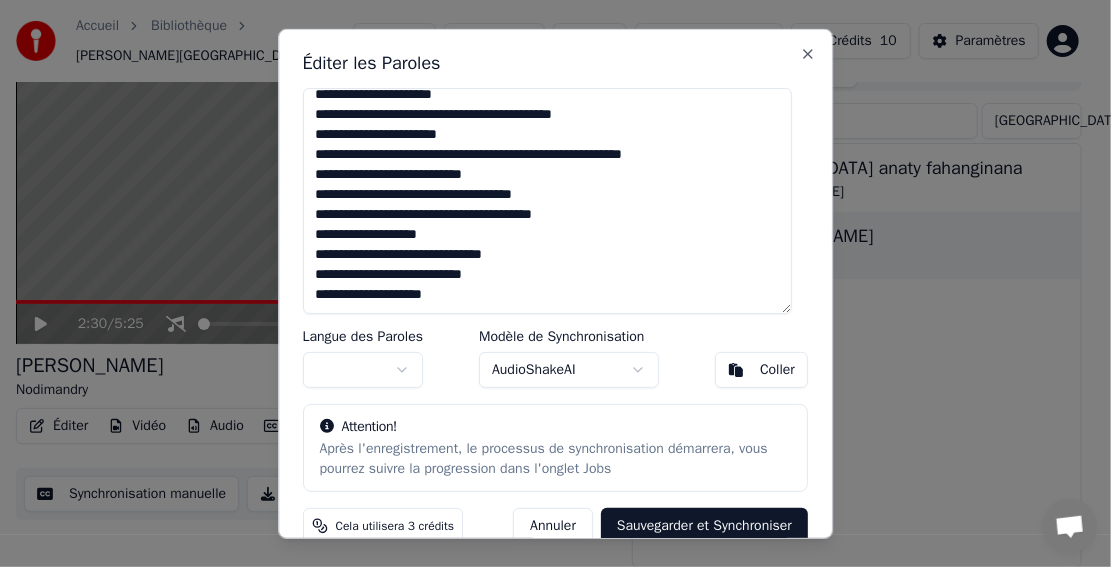 drag, startPoint x: 511, startPoint y: 217, endPoint x: 476, endPoint y: 217, distance: 35 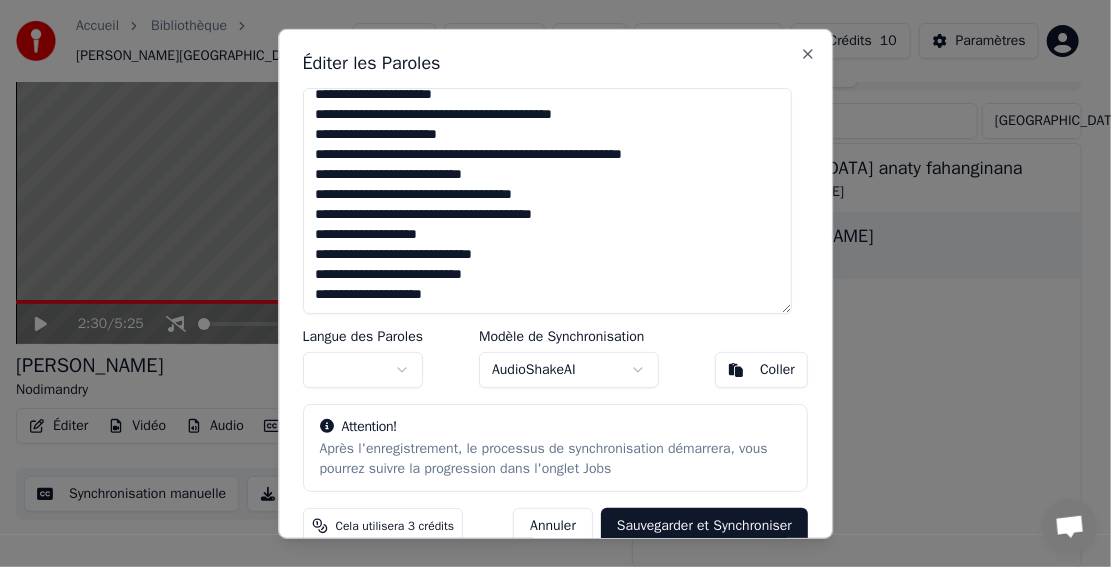 drag, startPoint x: 504, startPoint y: 238, endPoint x: 460, endPoint y: 242, distance: 44.181442 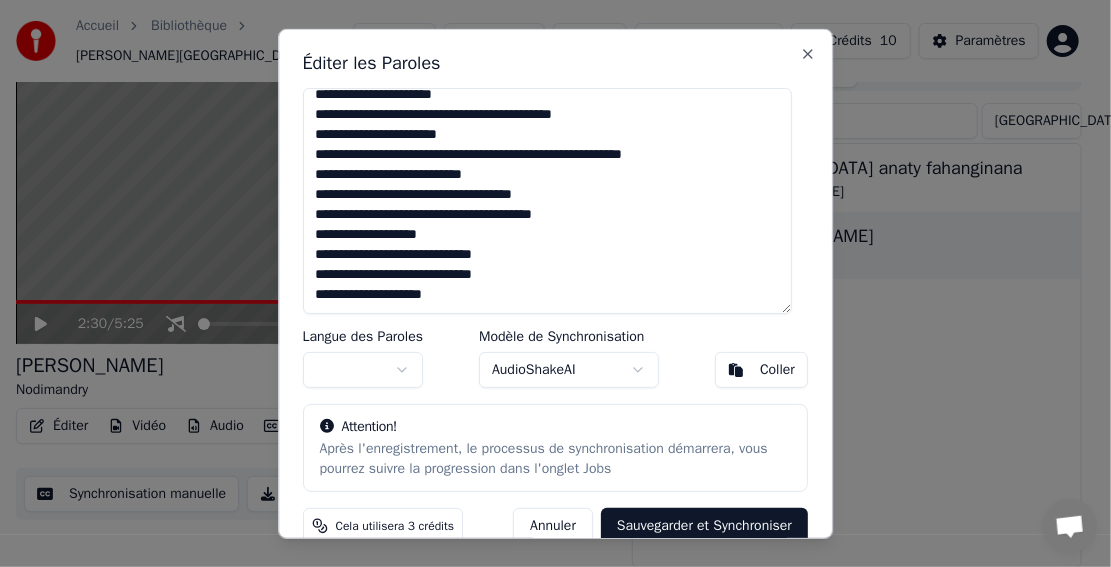 click on "**********" at bounding box center (548, 200) 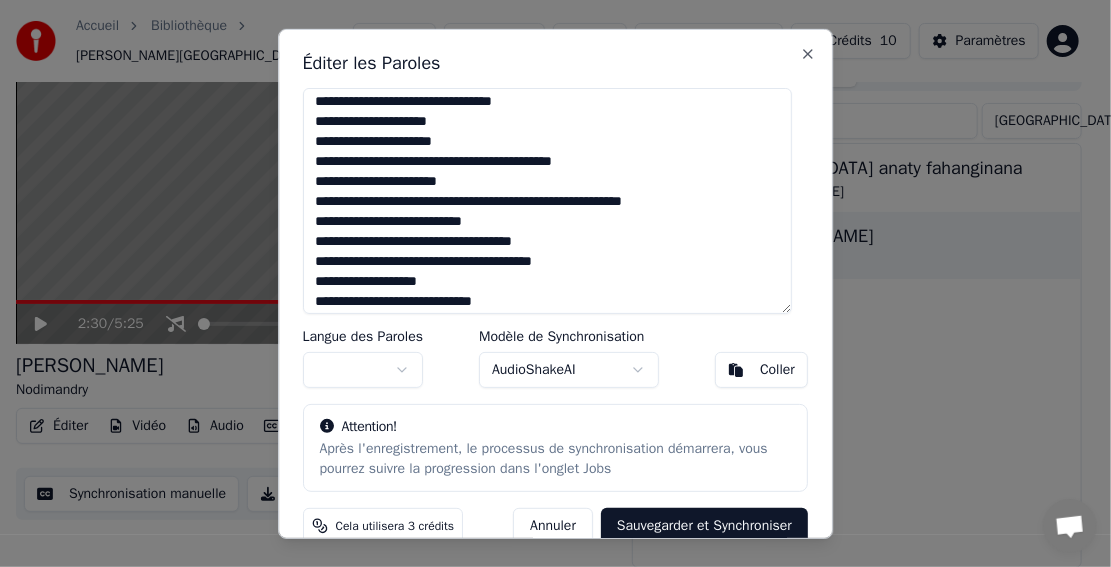 scroll, scrollTop: 121, scrollLeft: 0, axis: vertical 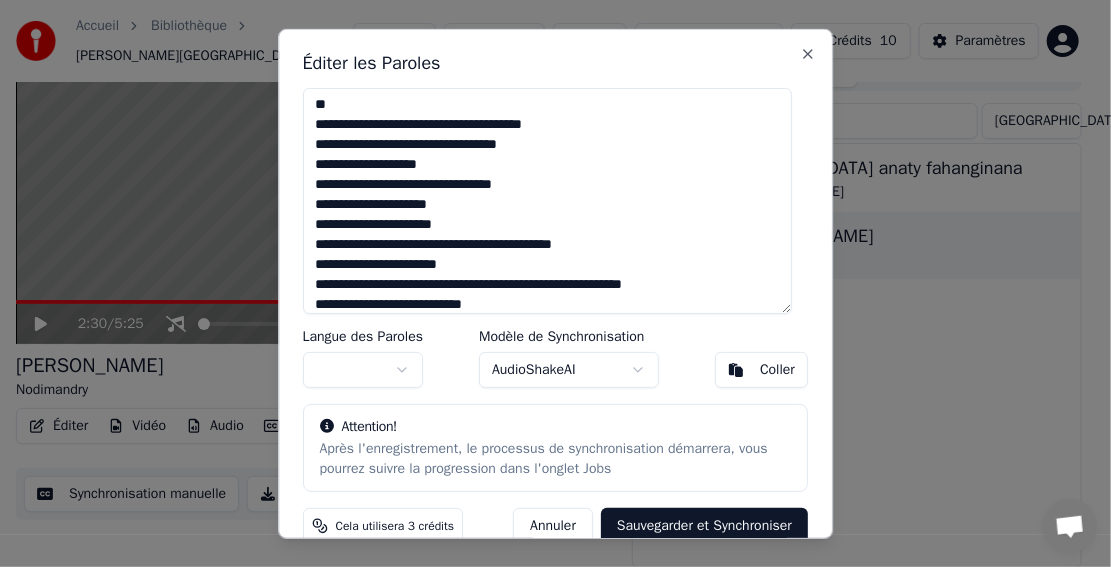 click on "**********" at bounding box center [548, 200] 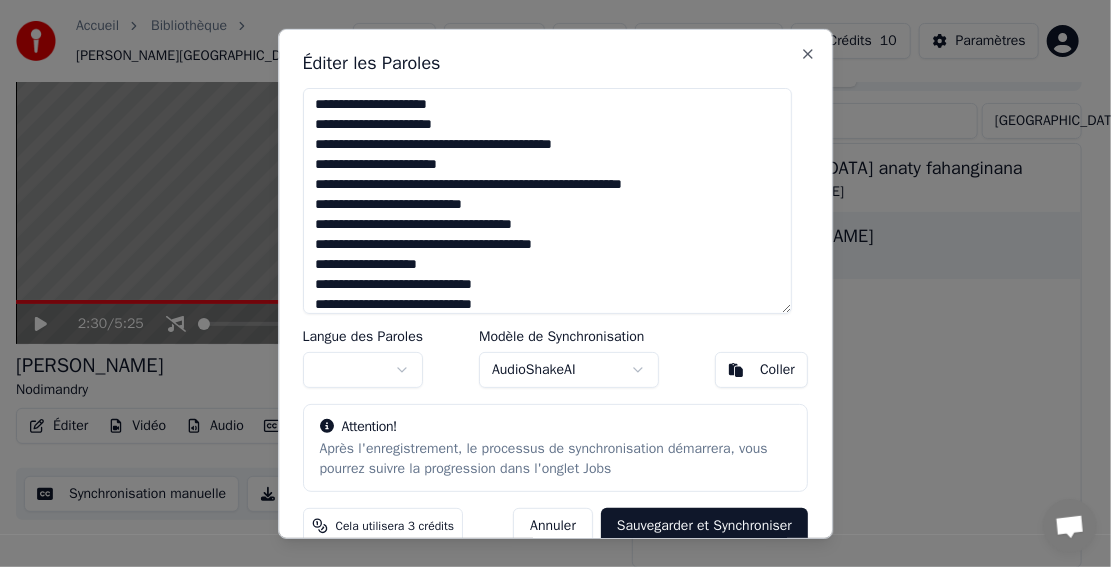 click on "**********" at bounding box center (548, 200) 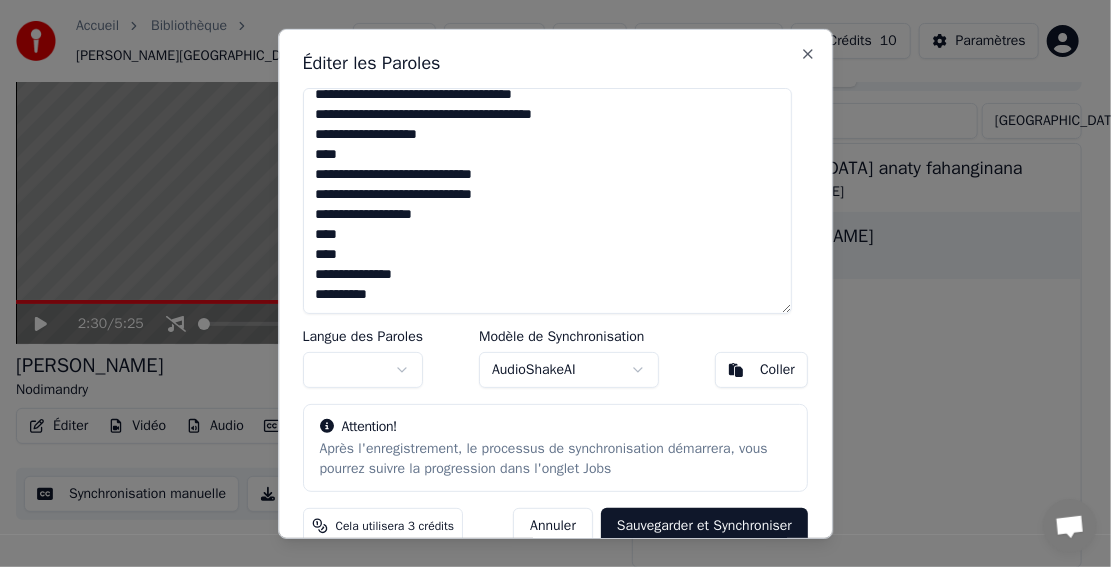 scroll, scrollTop: 390, scrollLeft: 0, axis: vertical 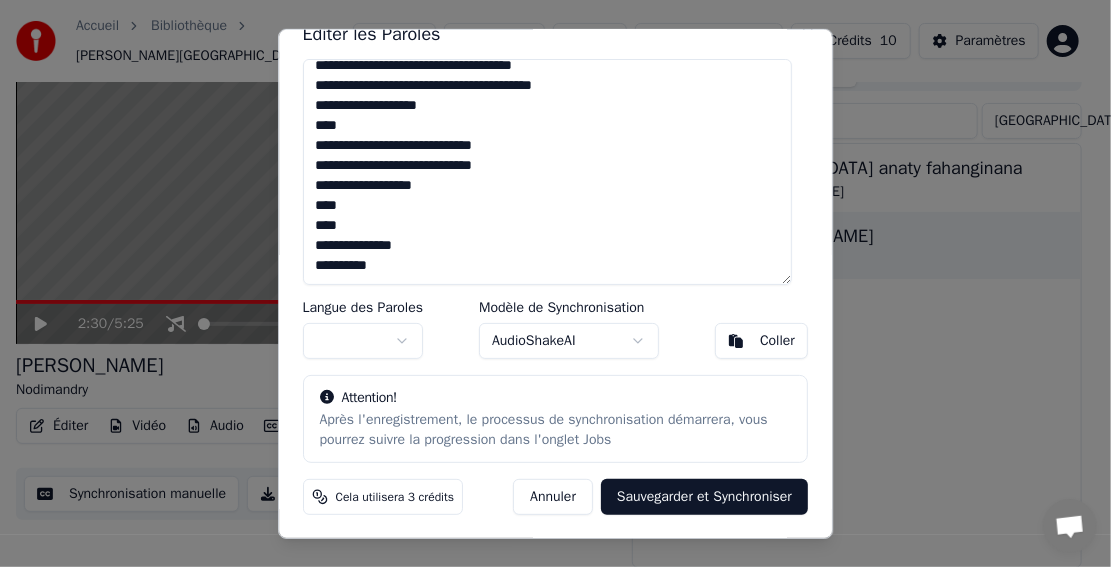 click on "**********" at bounding box center (548, 171) 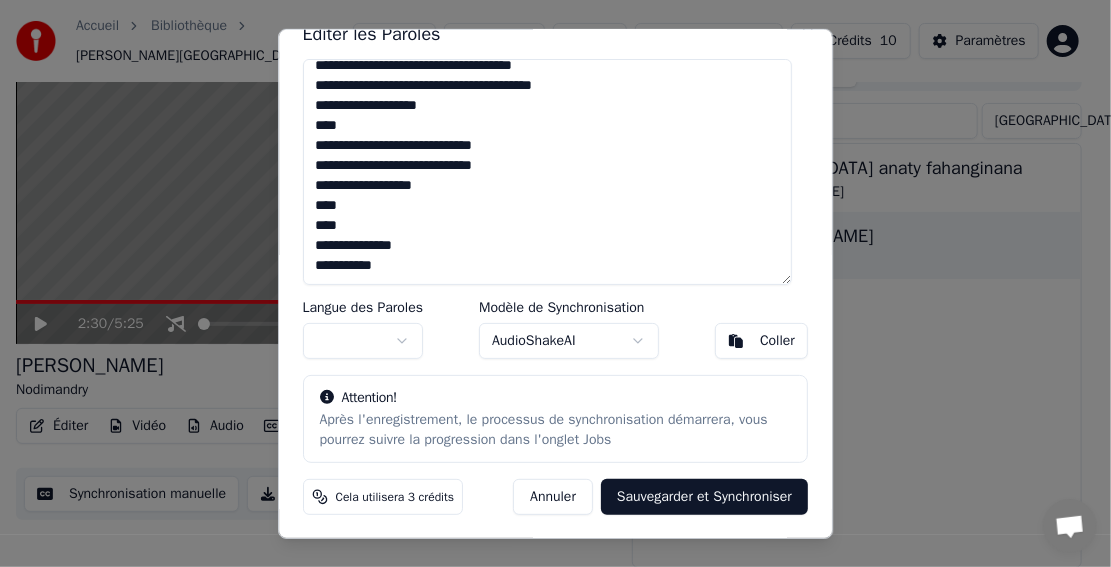scroll, scrollTop: 409, scrollLeft: 0, axis: vertical 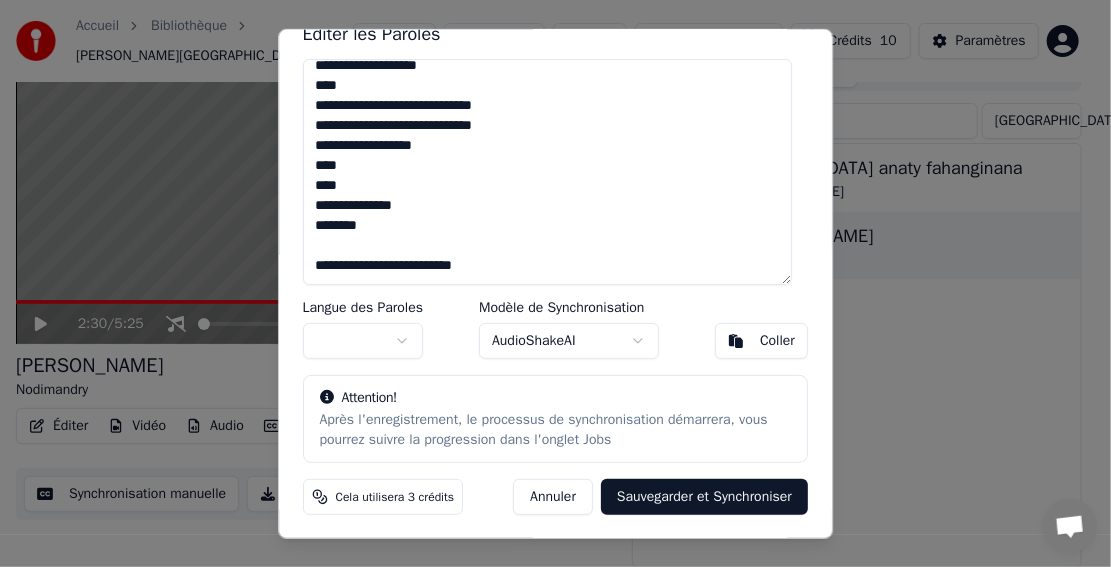 click on "**********" at bounding box center [548, 171] 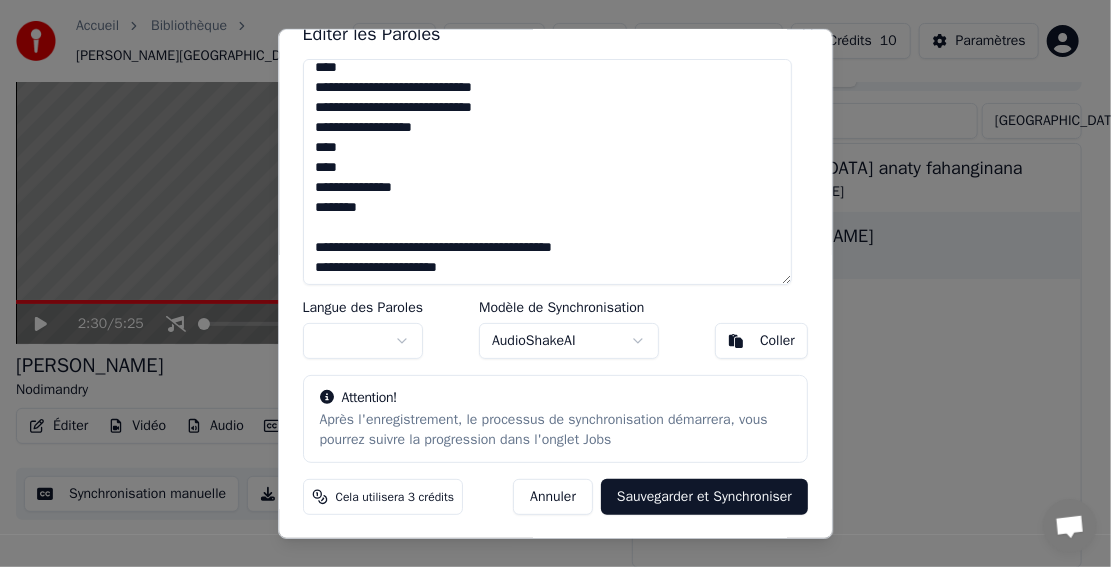 scroll, scrollTop: 421, scrollLeft: 0, axis: vertical 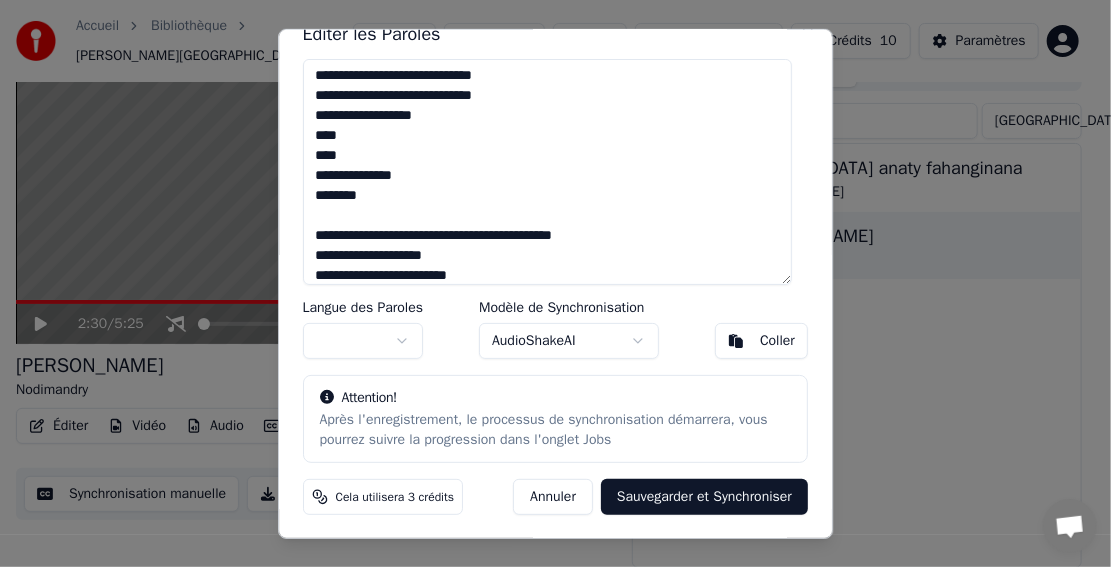 click on "**********" at bounding box center [548, 171] 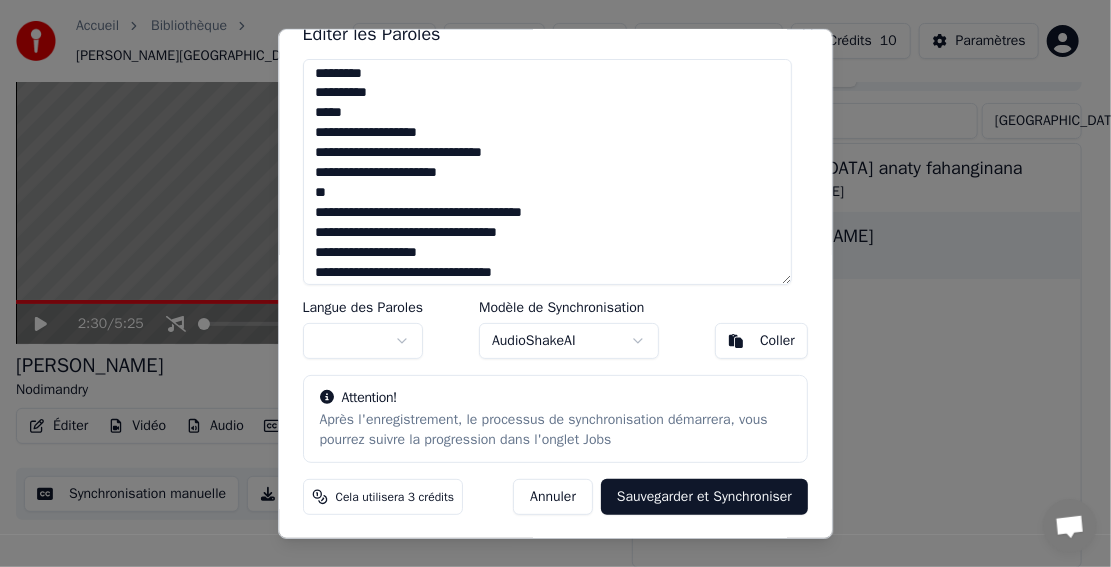 scroll, scrollTop: 0, scrollLeft: 0, axis: both 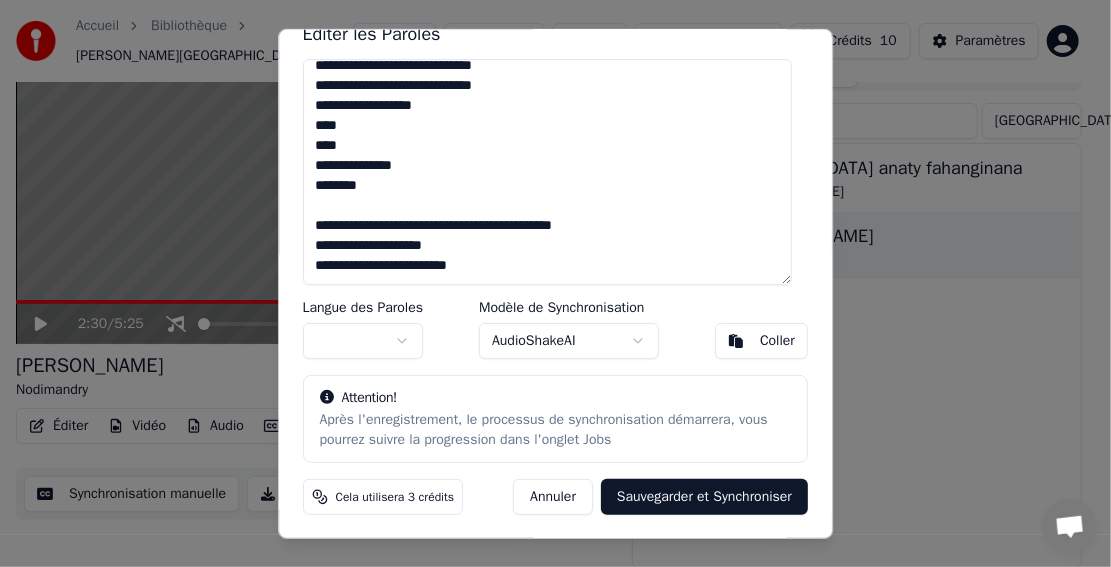drag, startPoint x: 317, startPoint y: 94, endPoint x: 413, endPoint y: 130, distance: 102.528046 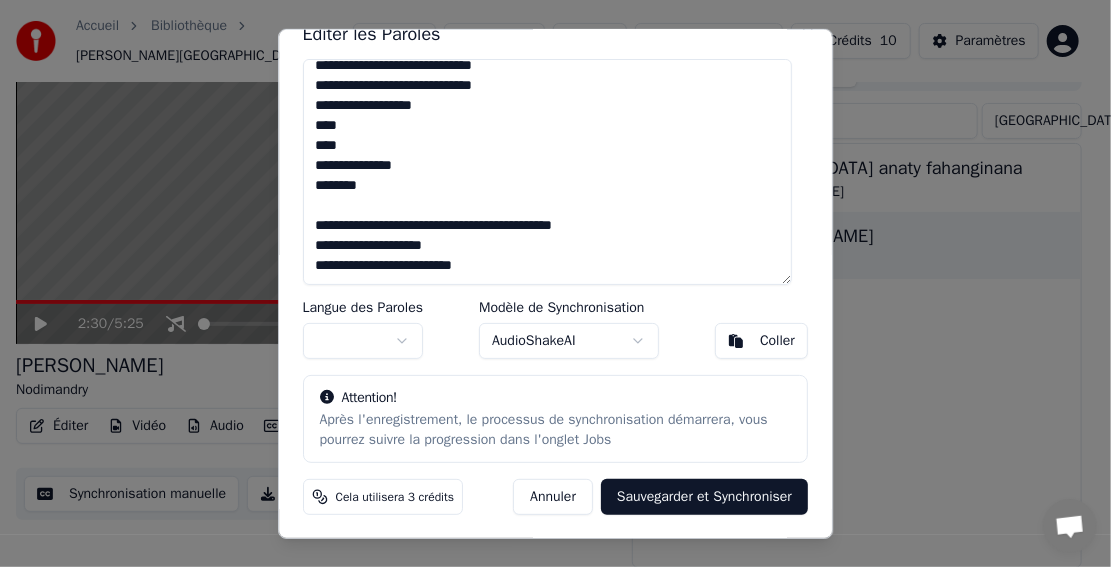 click on "**********" at bounding box center (548, 171) 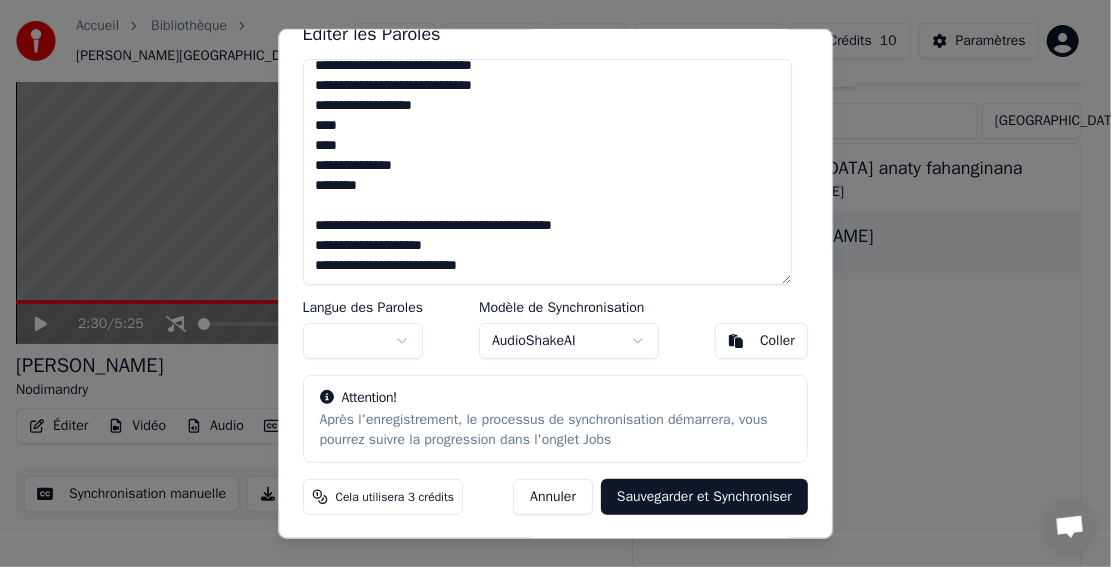 click on "**********" at bounding box center (548, 171) 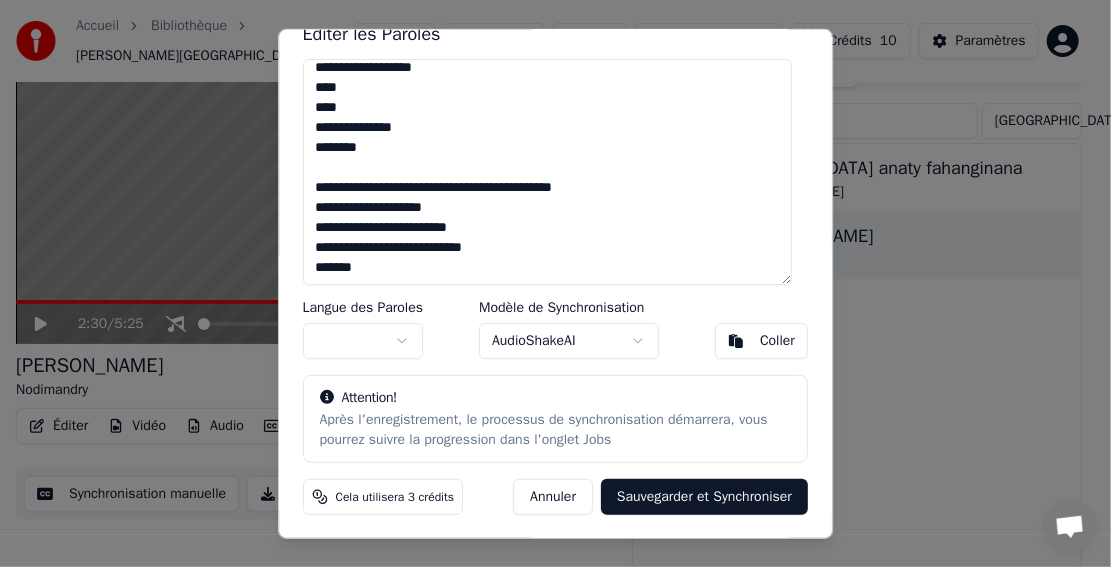 click on "**********" at bounding box center (548, 171) 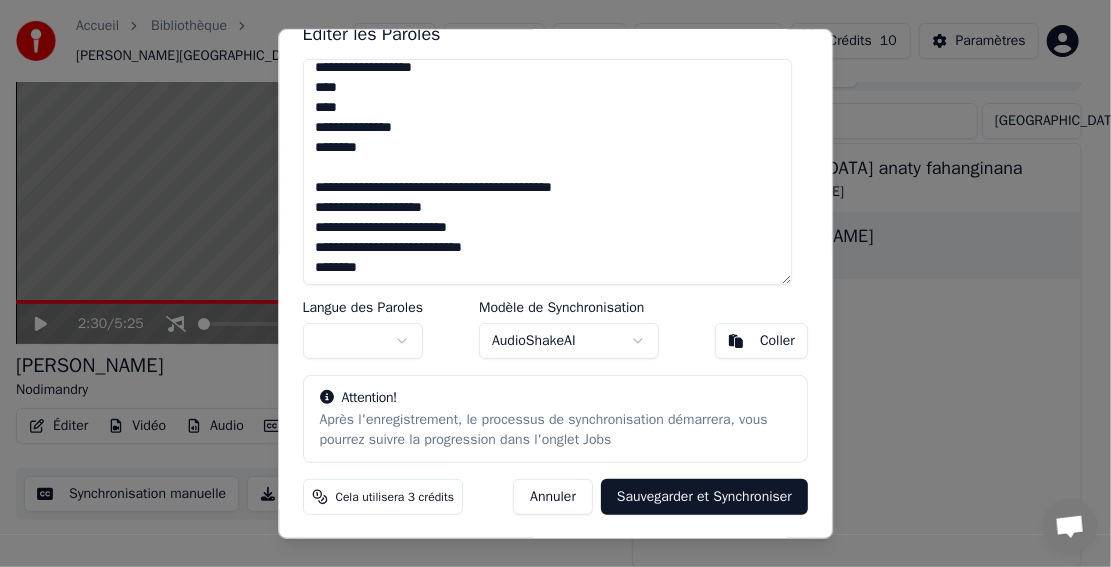 scroll, scrollTop: 482, scrollLeft: 0, axis: vertical 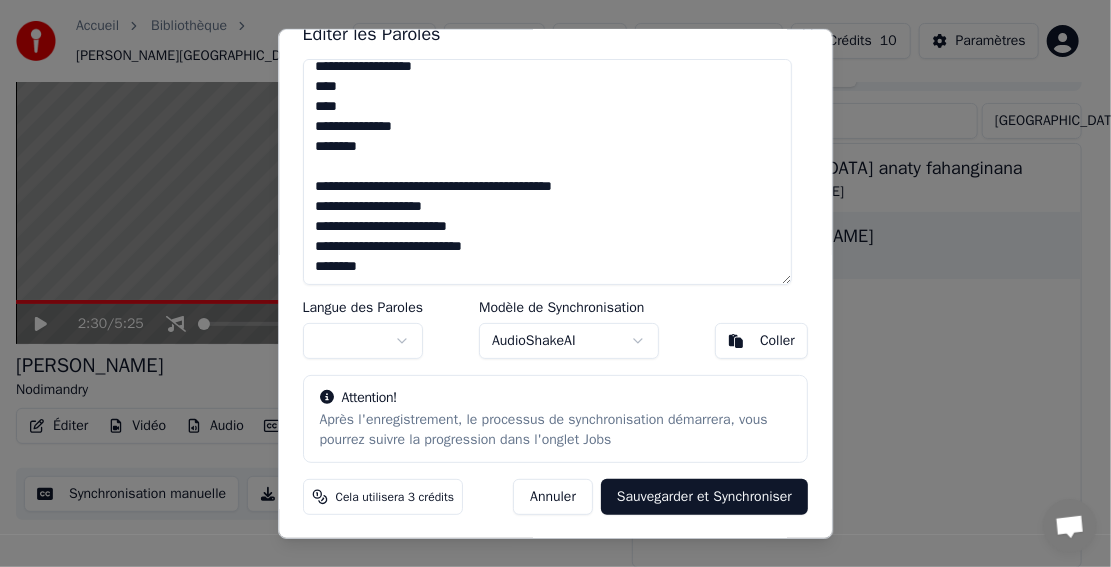 click on "**********" at bounding box center [548, 171] 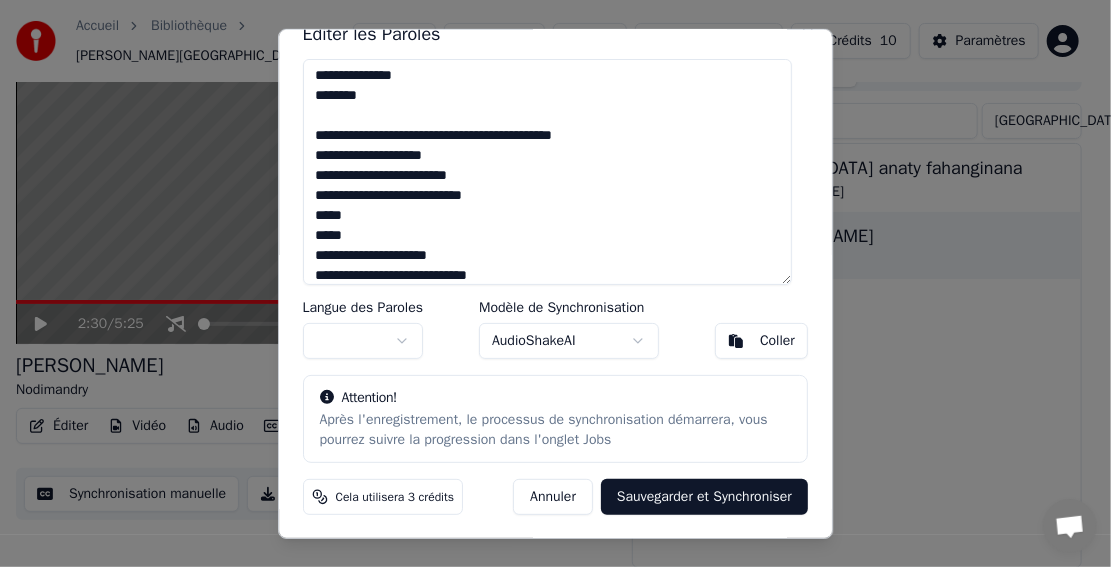 scroll, scrollTop: 542, scrollLeft: 0, axis: vertical 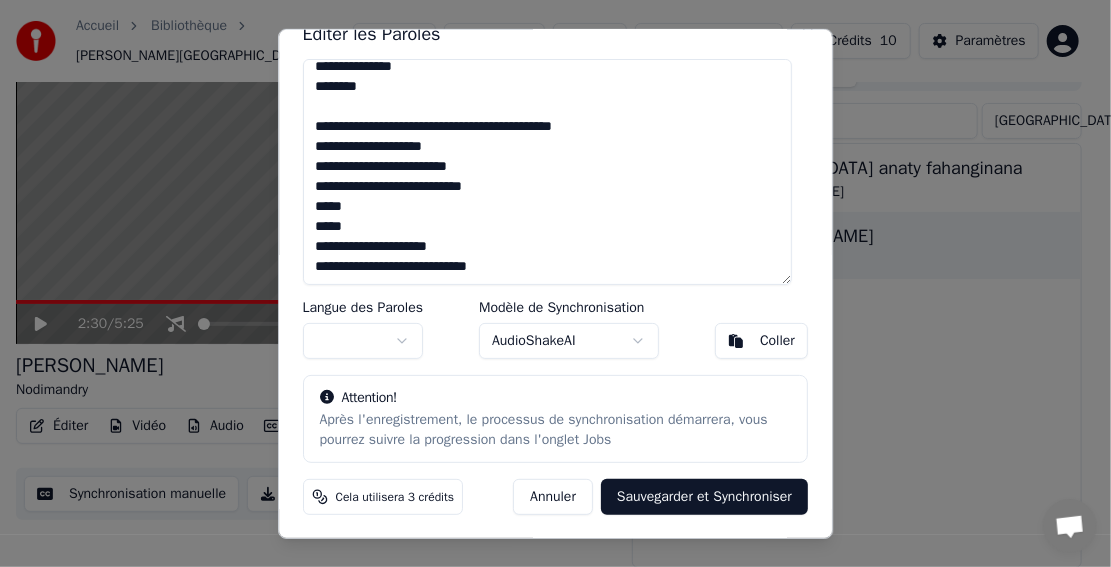 click on "**********" at bounding box center (548, 171) 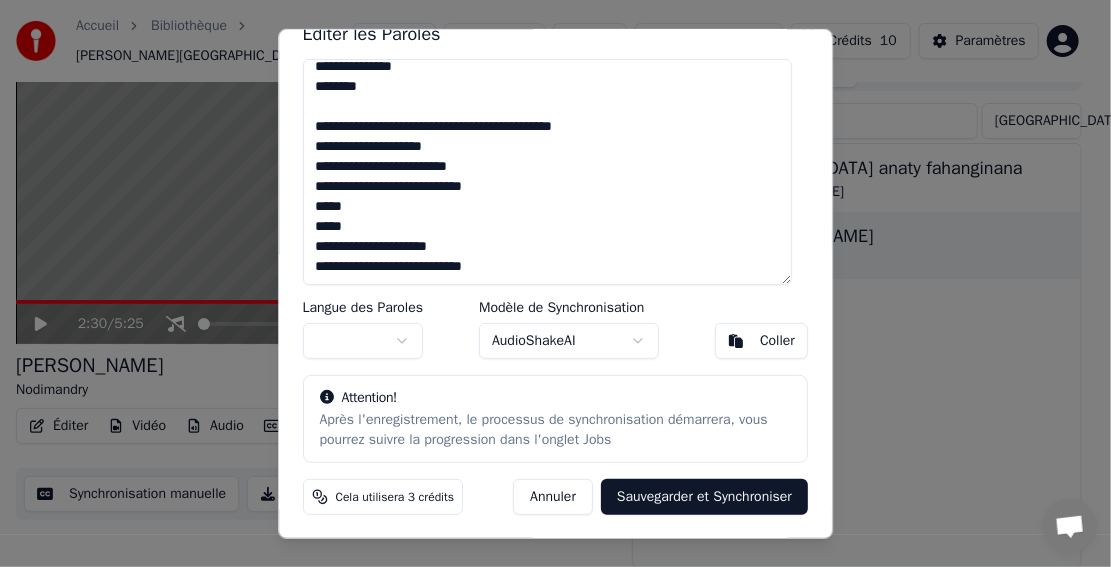 click on "**********" at bounding box center (548, 171) 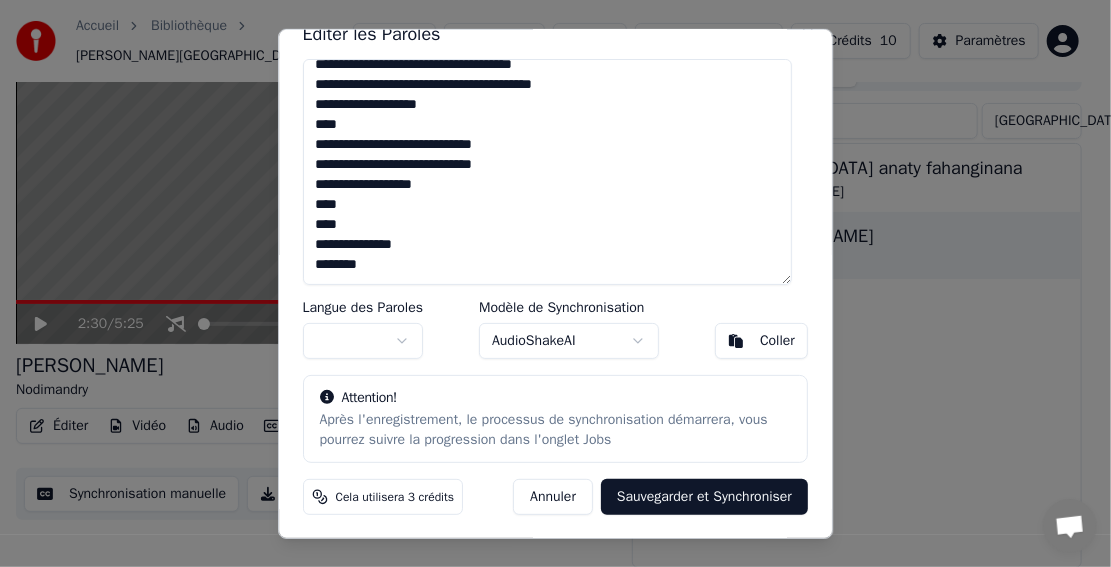 scroll, scrollTop: 321, scrollLeft: 0, axis: vertical 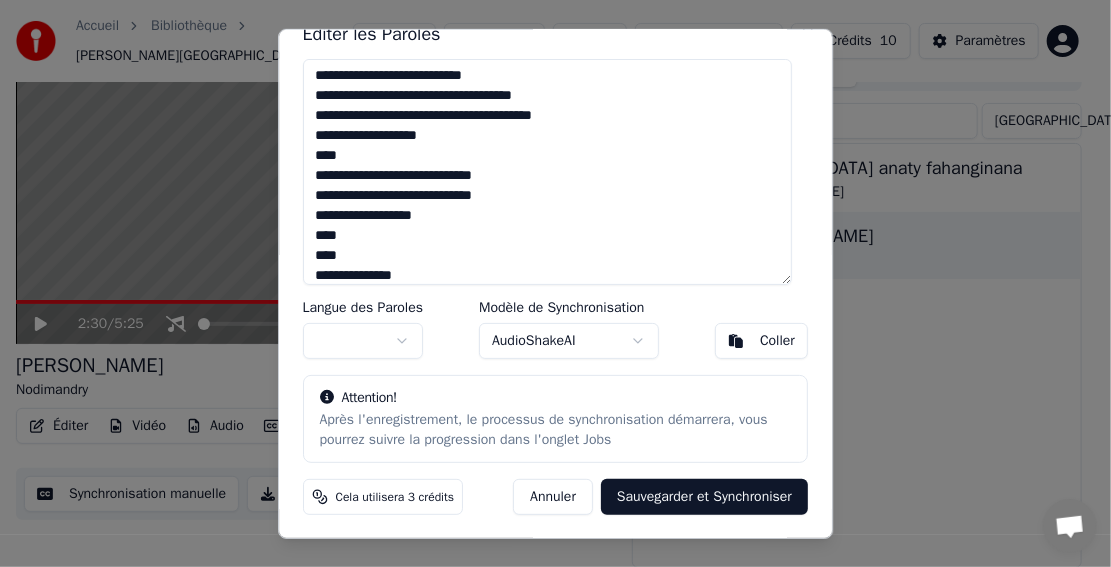 drag, startPoint x: 314, startPoint y: 78, endPoint x: 496, endPoint y: 147, distance: 194.6407 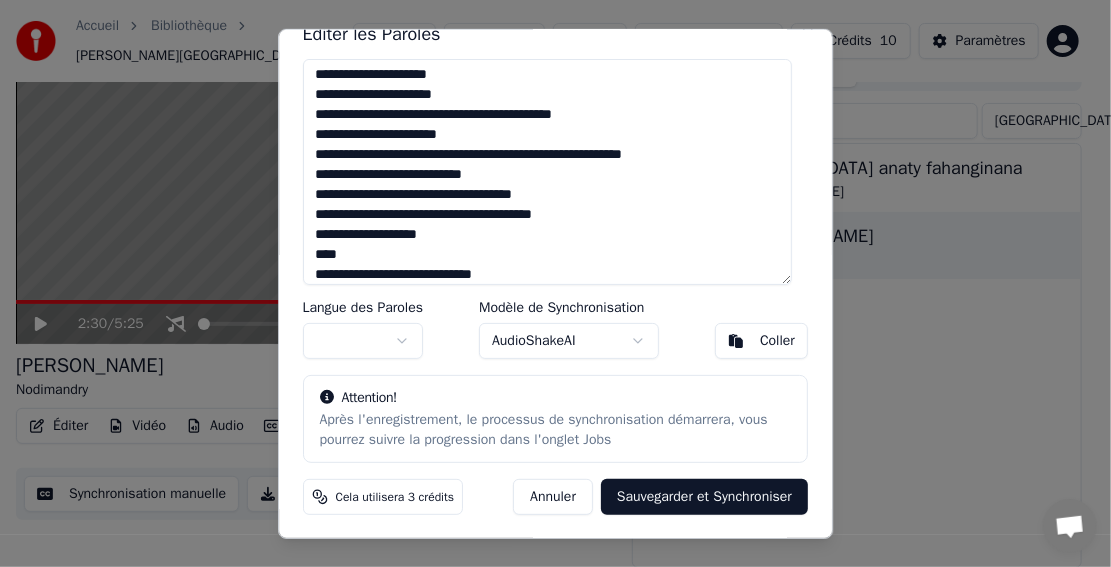 scroll, scrollTop: 221, scrollLeft: 0, axis: vertical 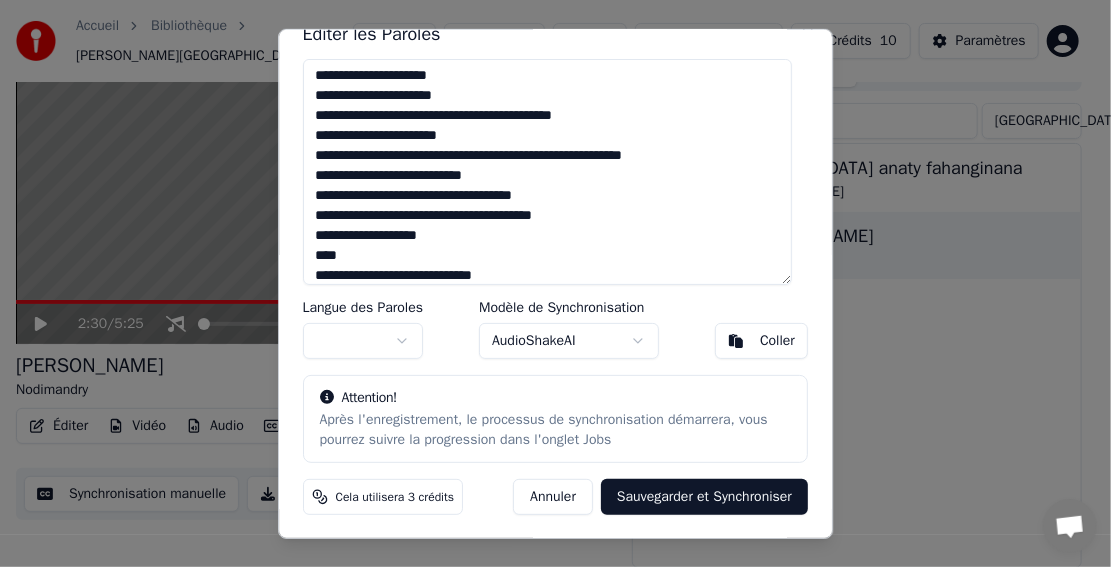 click on "**********" at bounding box center (548, 171) 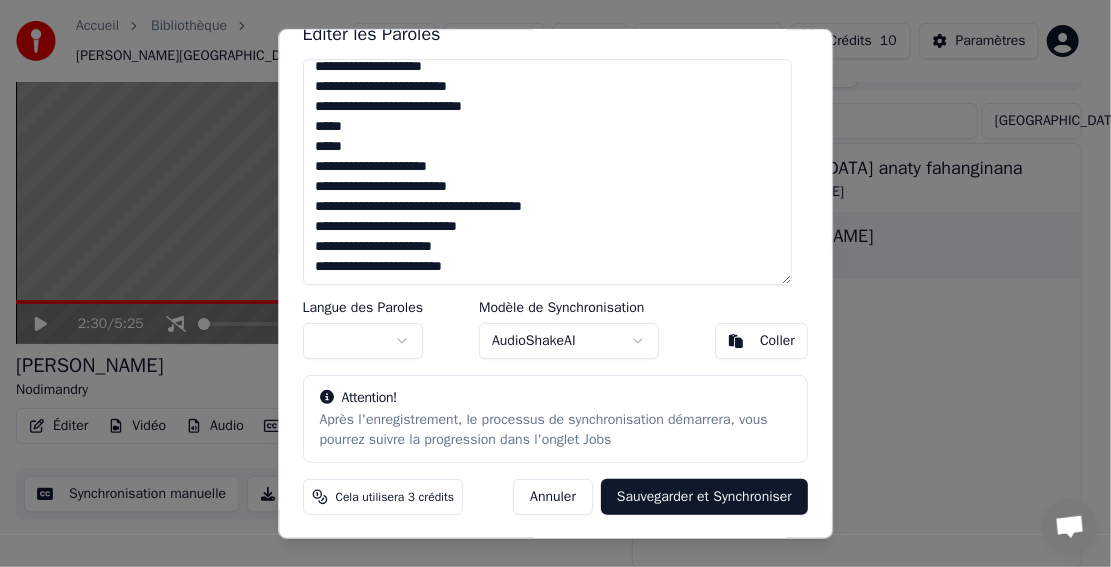 scroll, scrollTop: 669, scrollLeft: 0, axis: vertical 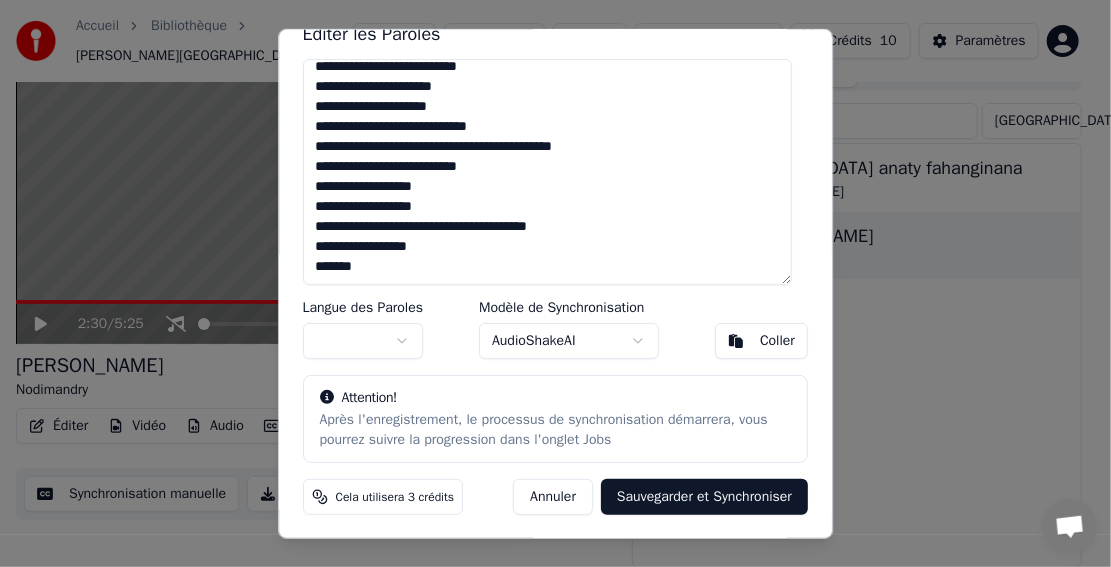click at bounding box center (548, 171) 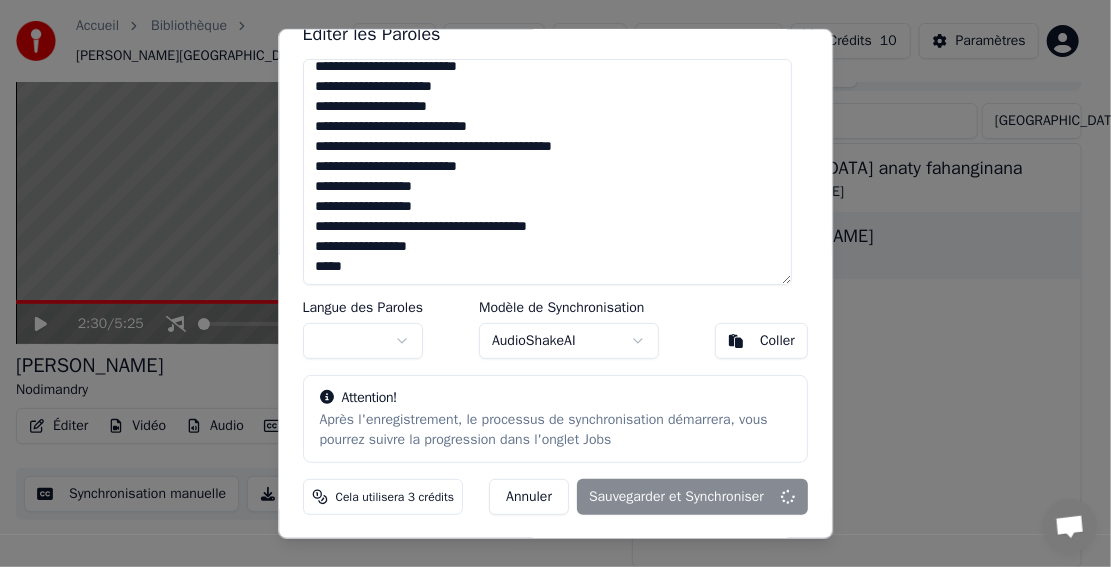 type on "**********" 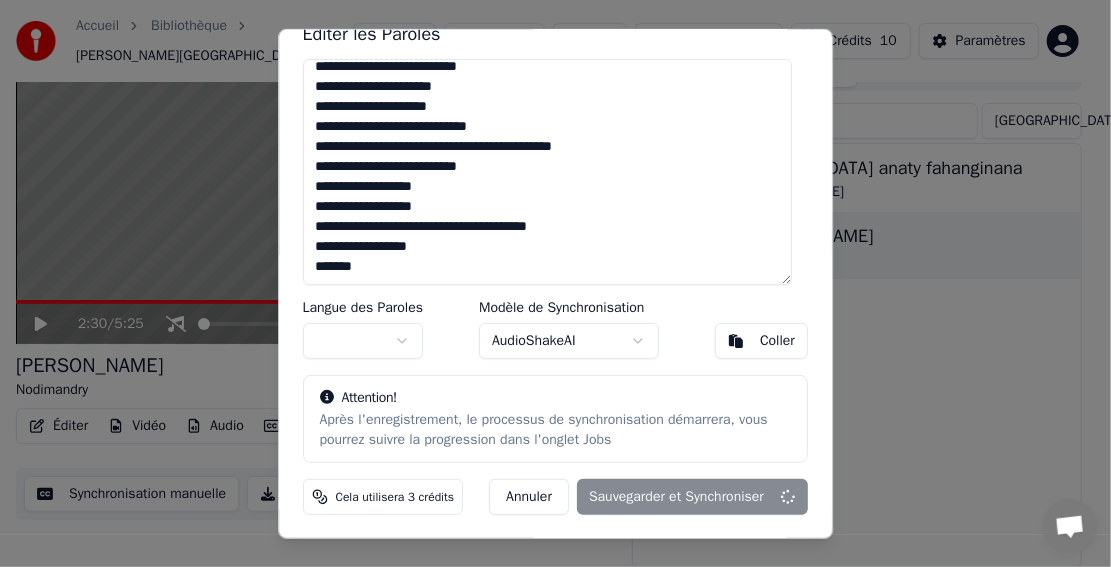 scroll, scrollTop: 809, scrollLeft: 0, axis: vertical 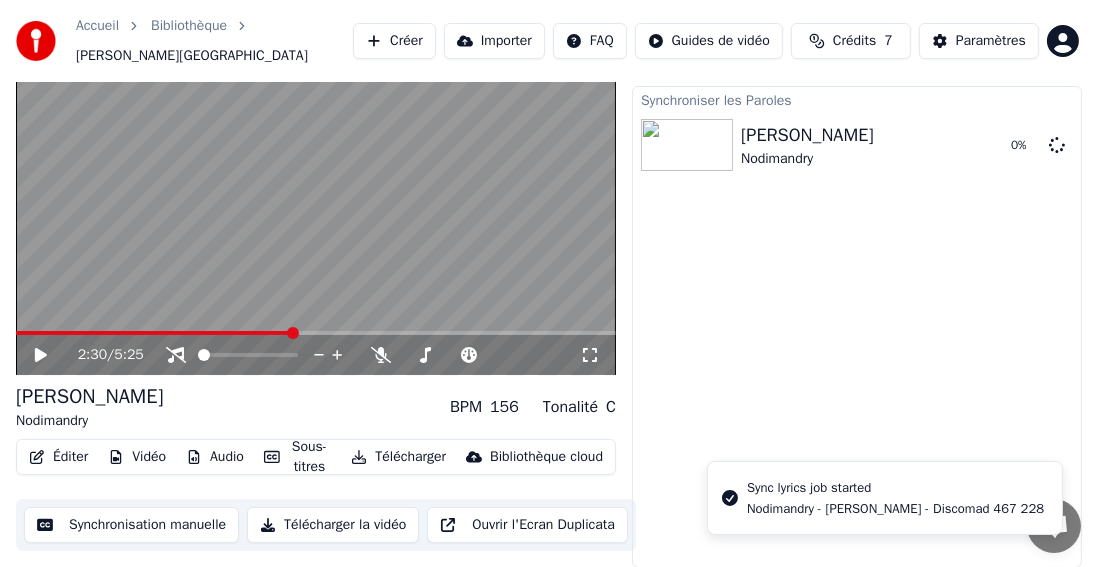 click 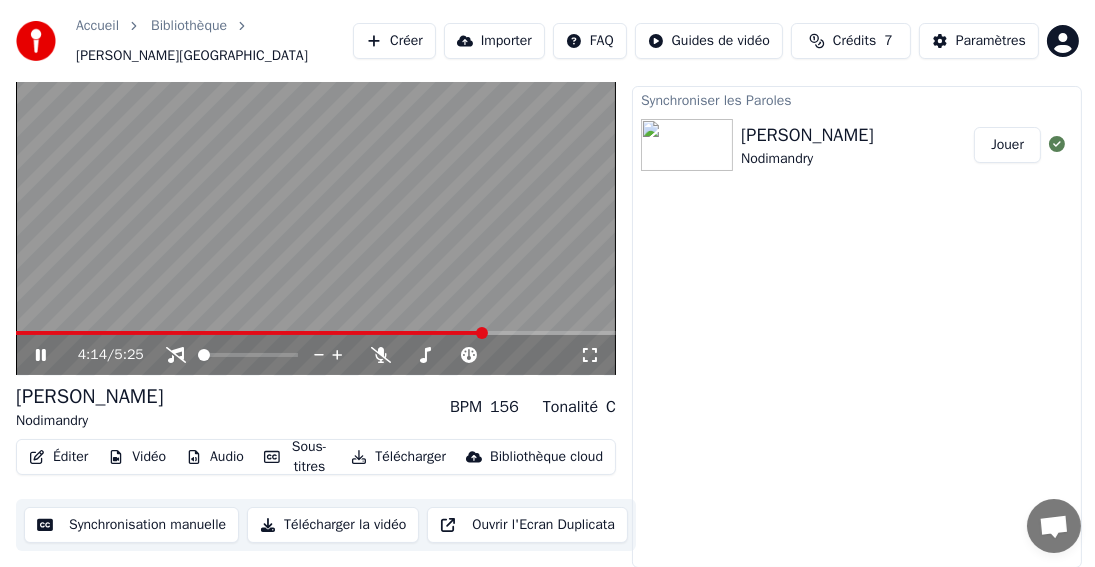 drag, startPoint x: 1005, startPoint y: 149, endPoint x: 924, endPoint y: 158, distance: 81.49847 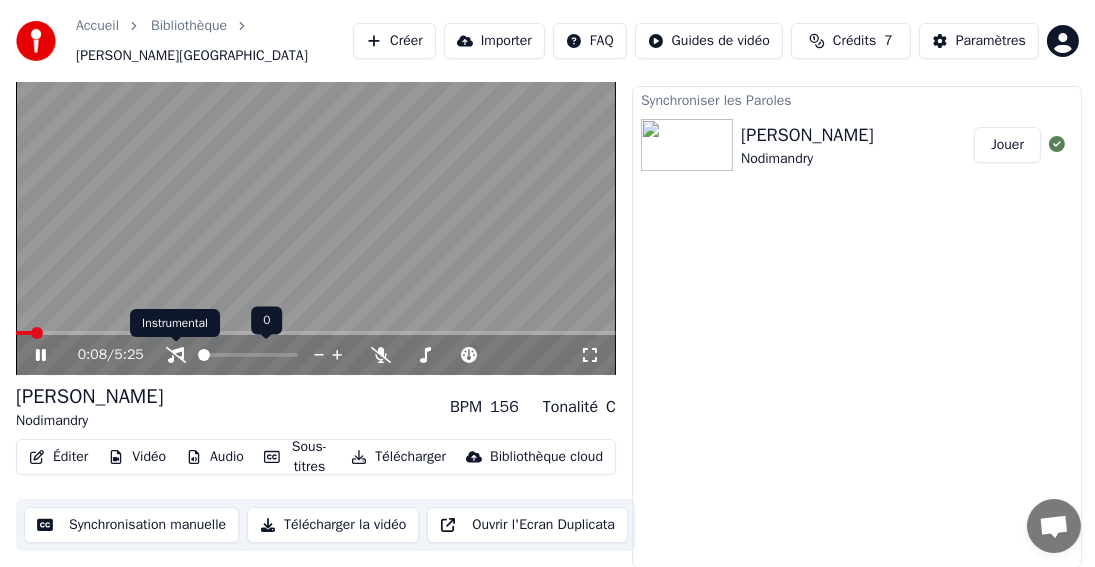 click 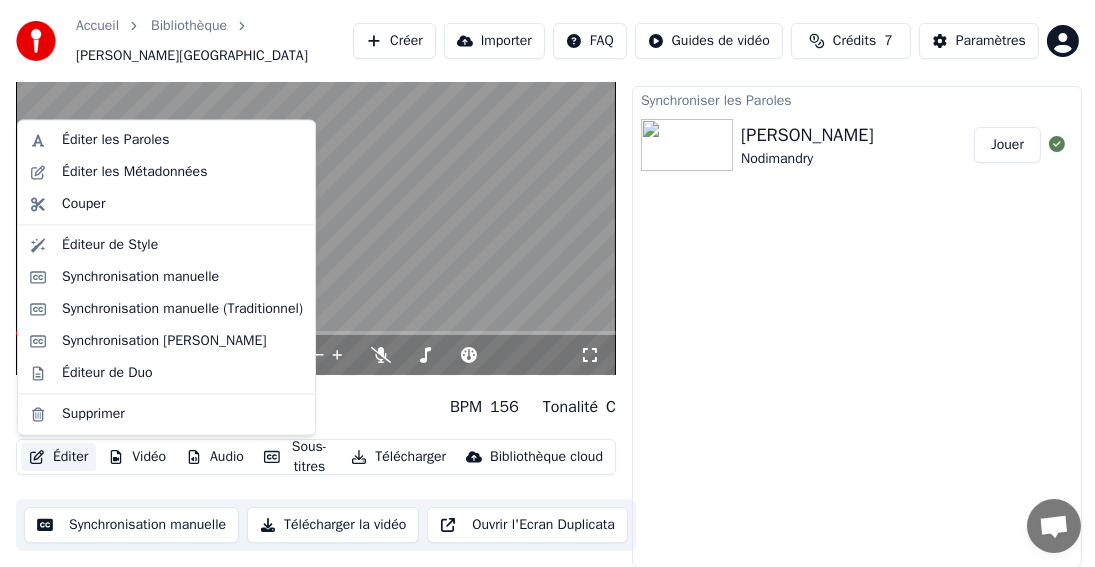 click on "Éditer" at bounding box center [58, 457] 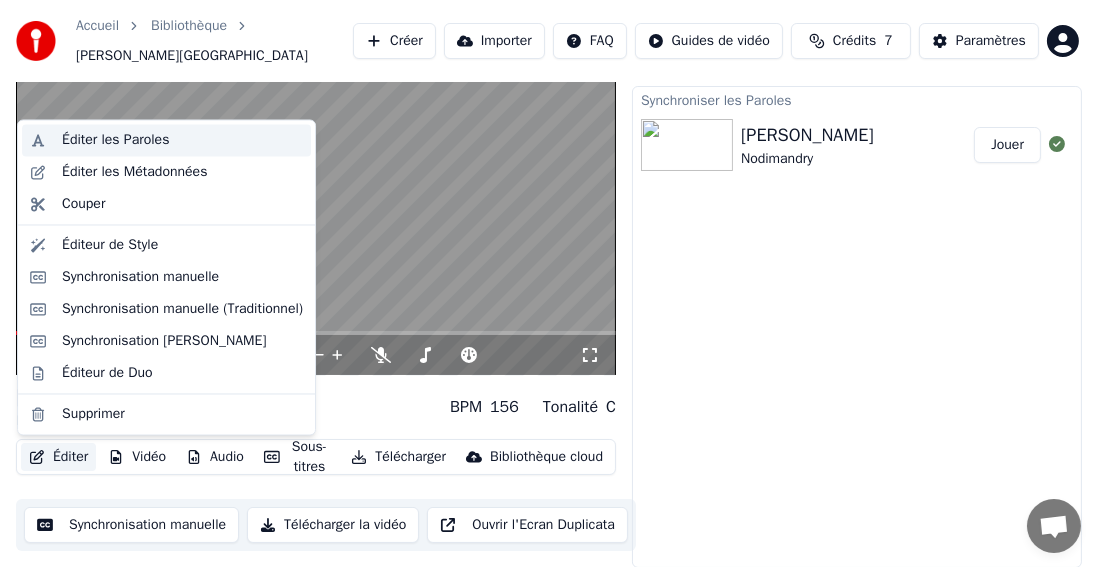 click on "Éditer les Paroles" at bounding box center (115, 141) 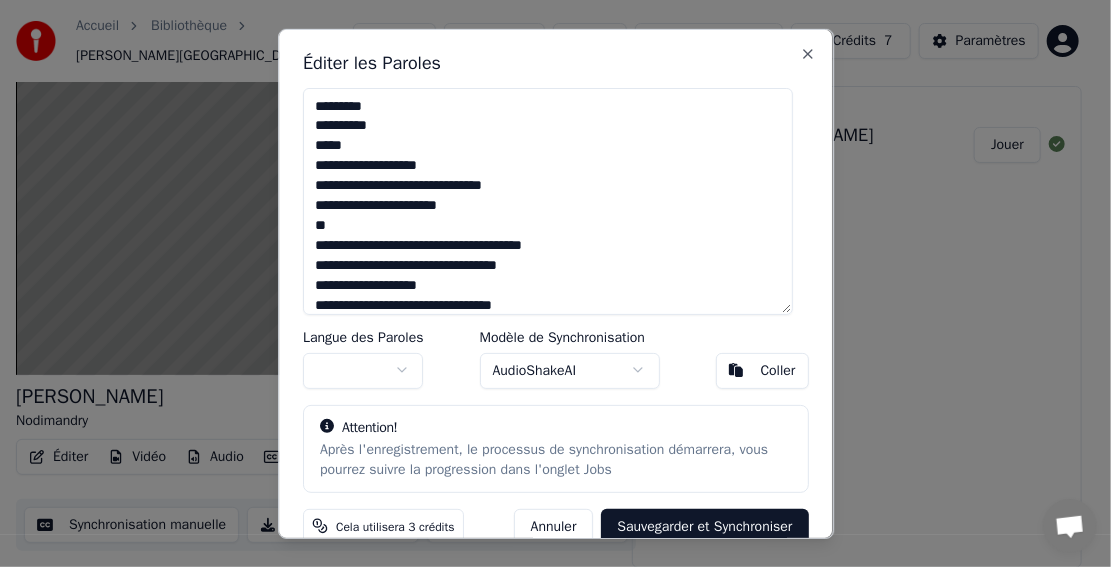 drag, startPoint x: 595, startPoint y: 47, endPoint x: 746, endPoint y: 55, distance: 151.21178 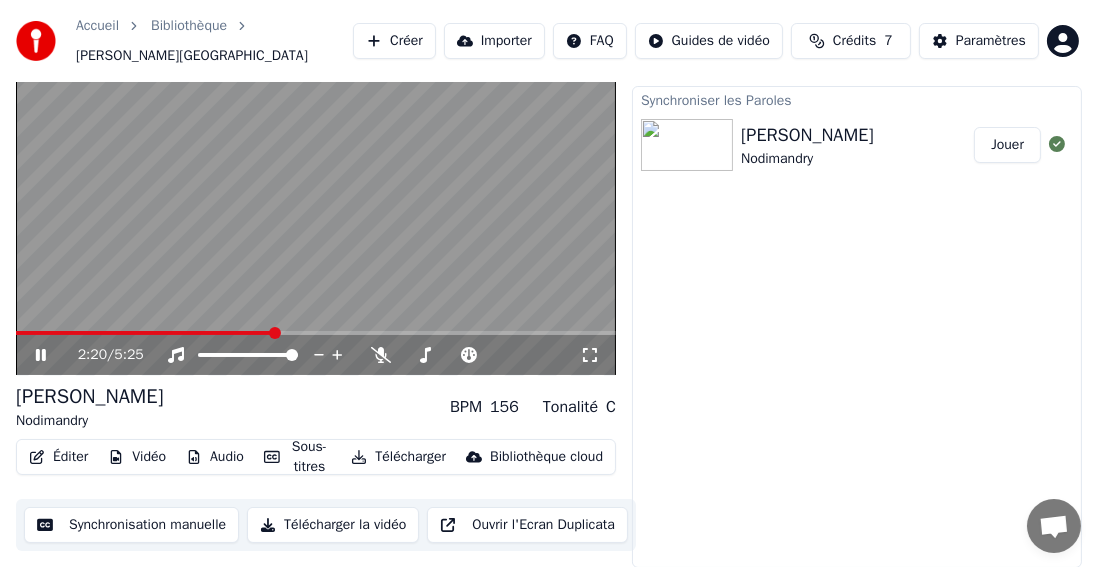 click 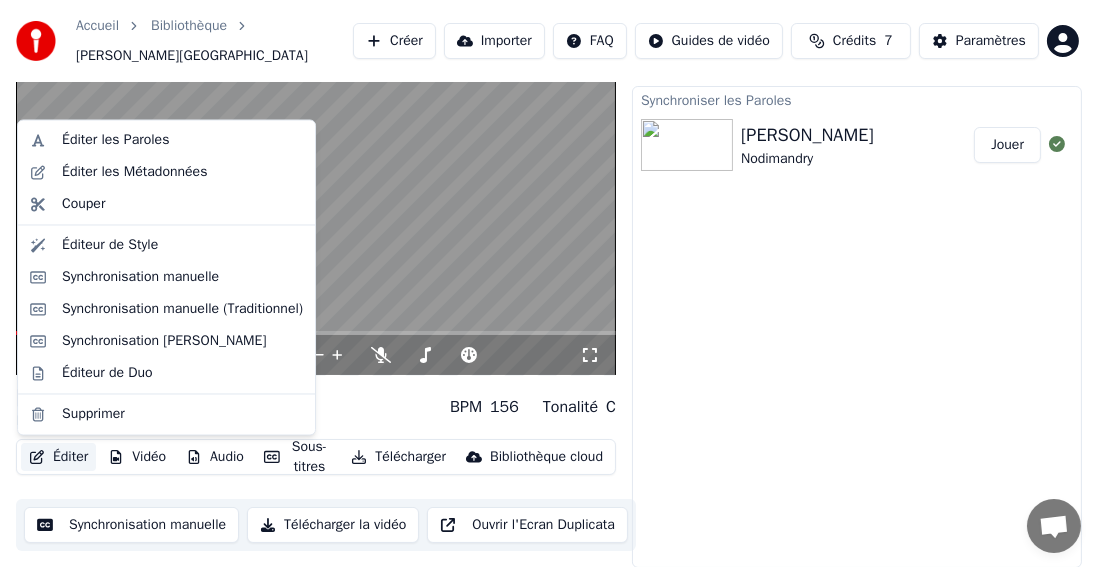 click on "Éditer" at bounding box center [58, 457] 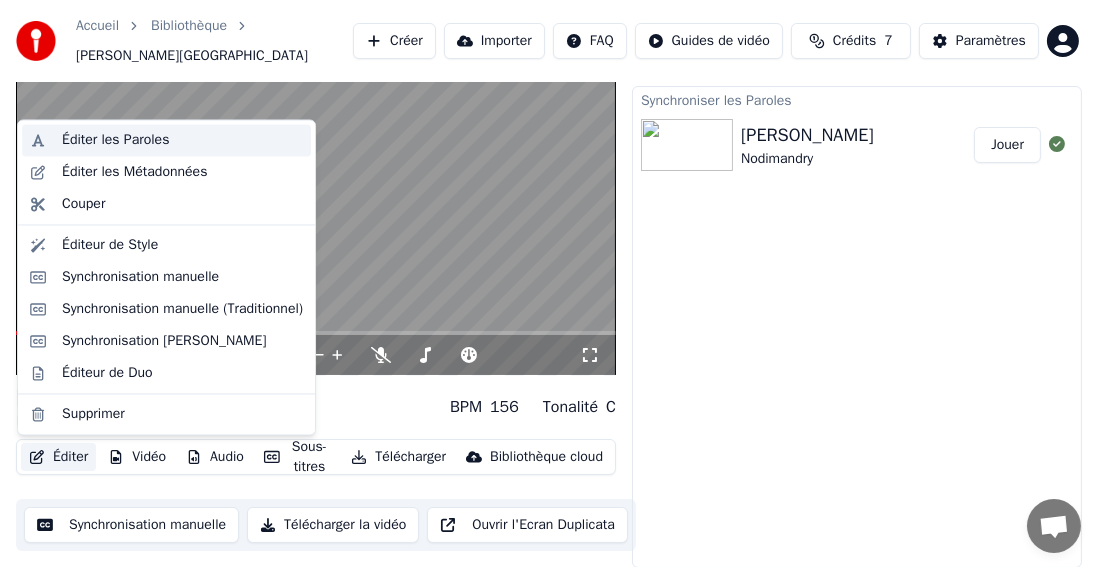 click on "Éditer les Paroles" at bounding box center [182, 141] 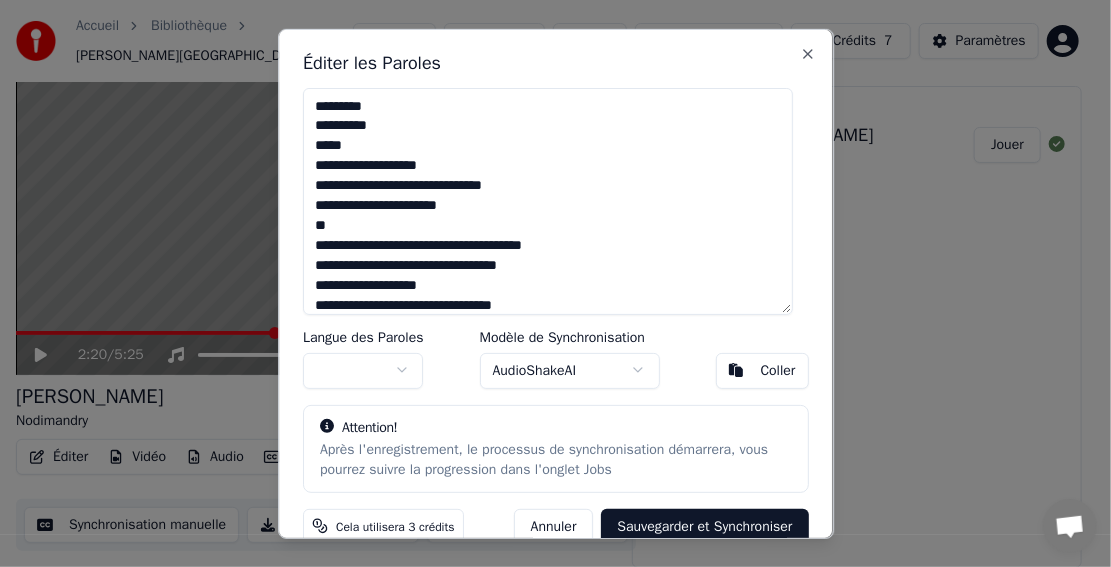 click at bounding box center (548, 200) 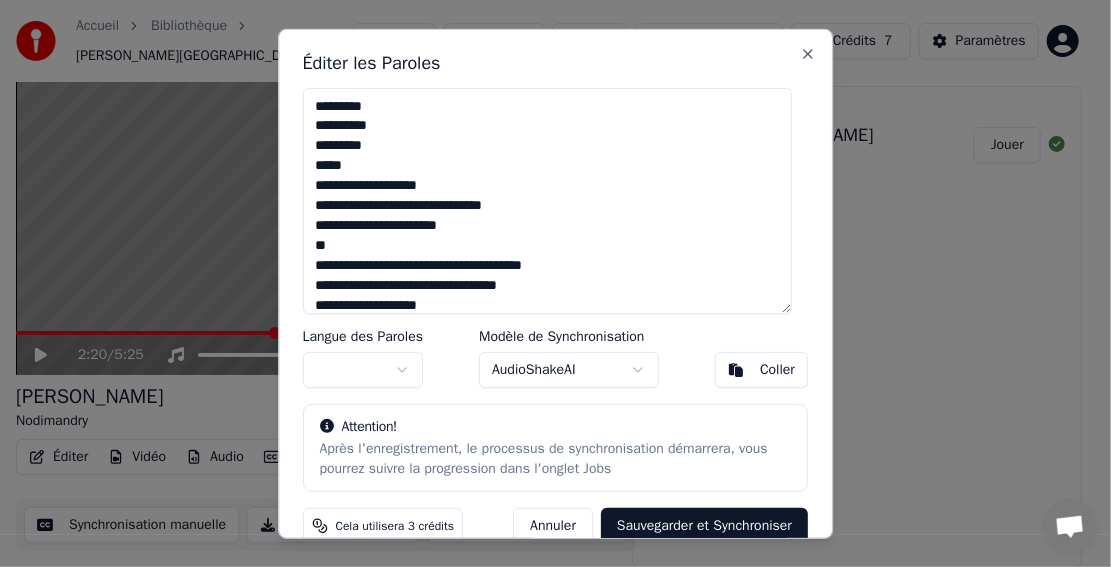 click at bounding box center [548, 200] 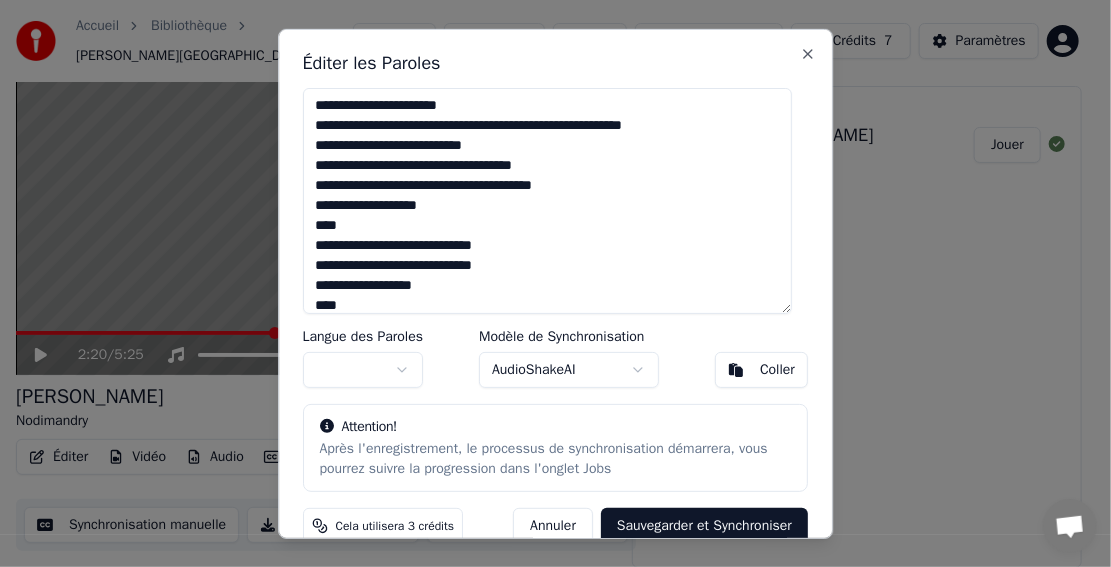 scroll, scrollTop: 400, scrollLeft: 0, axis: vertical 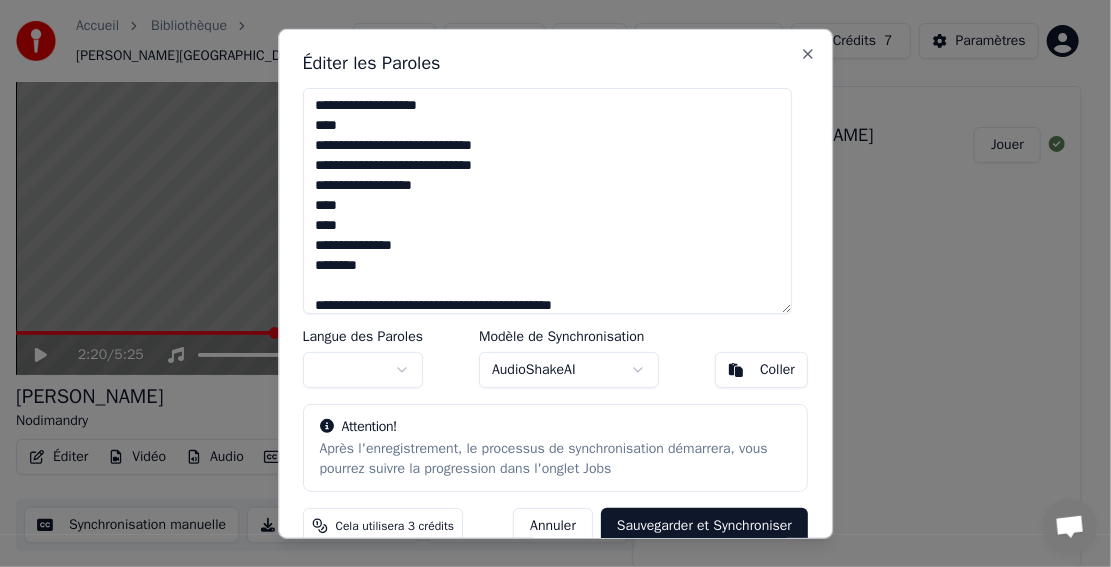 click at bounding box center [548, 200] 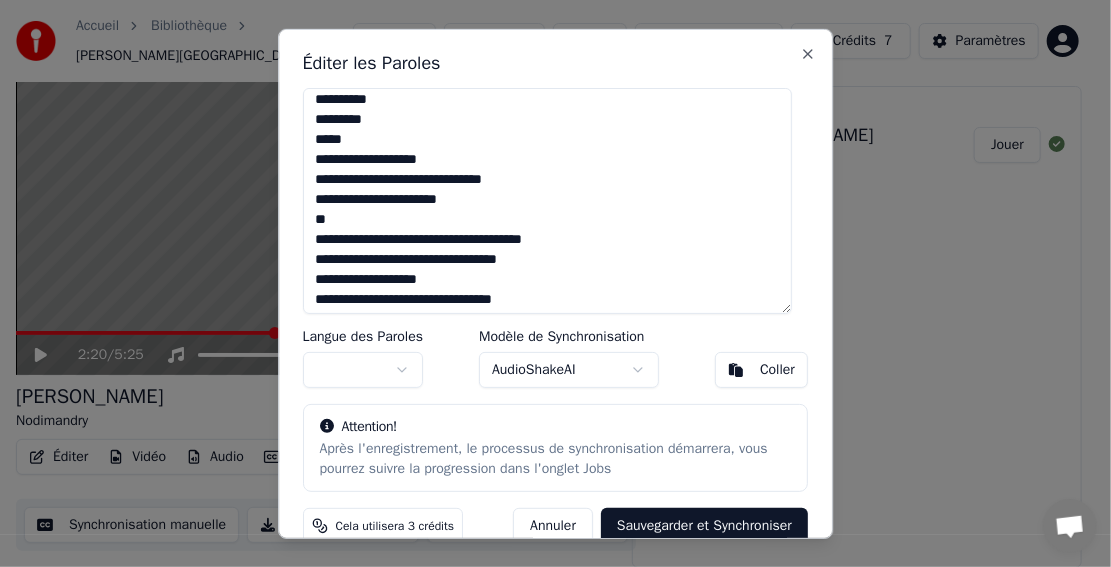 scroll, scrollTop: 0, scrollLeft: 0, axis: both 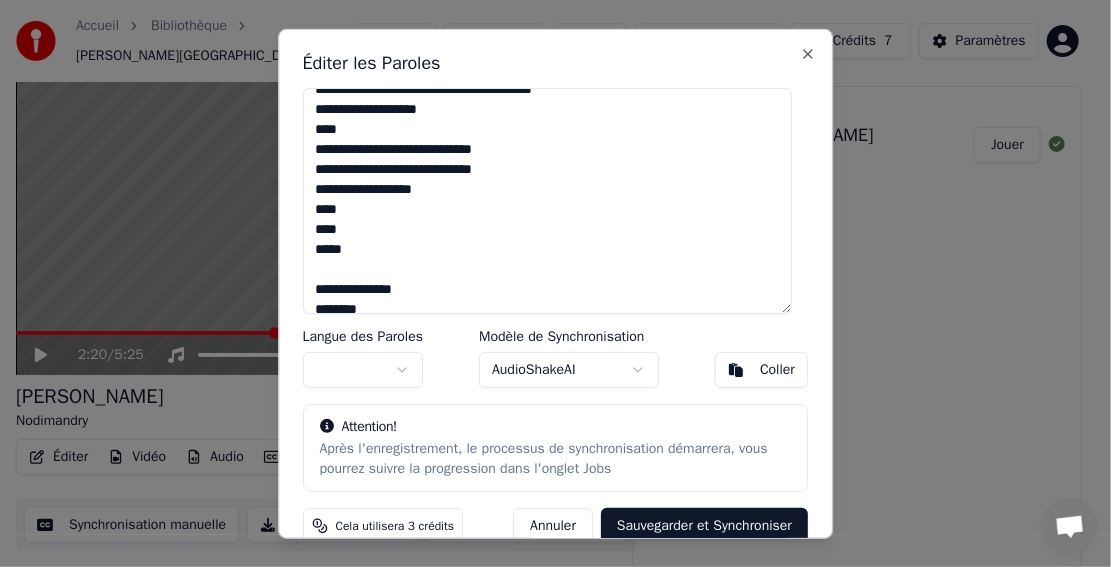 drag, startPoint x: 316, startPoint y: 206, endPoint x: 440, endPoint y: 186, distance: 125.60255 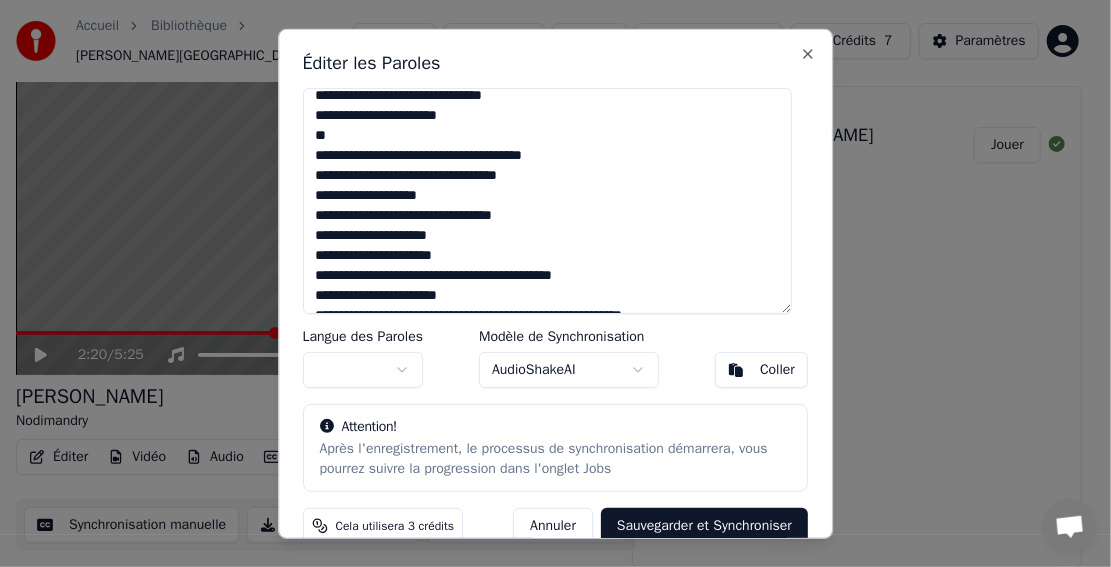 scroll, scrollTop: 541, scrollLeft: 0, axis: vertical 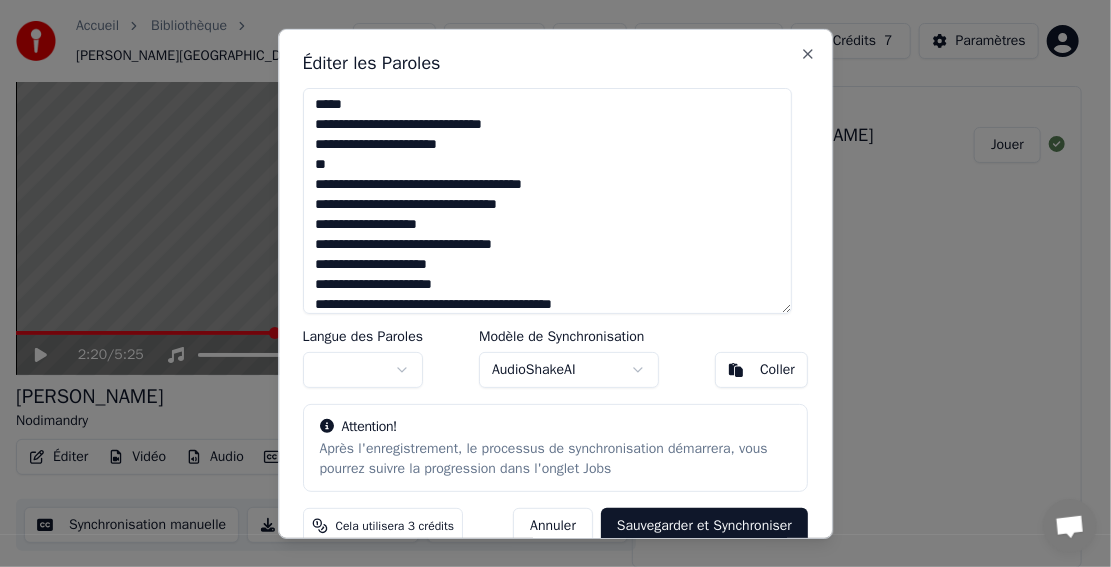 click at bounding box center (548, 200) 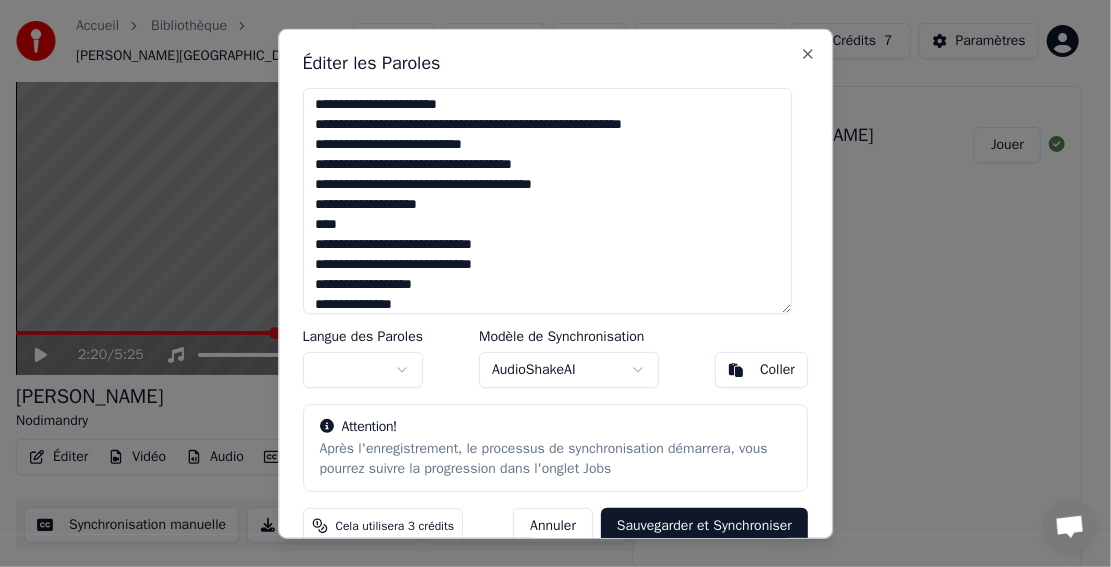 scroll, scrollTop: 841, scrollLeft: 0, axis: vertical 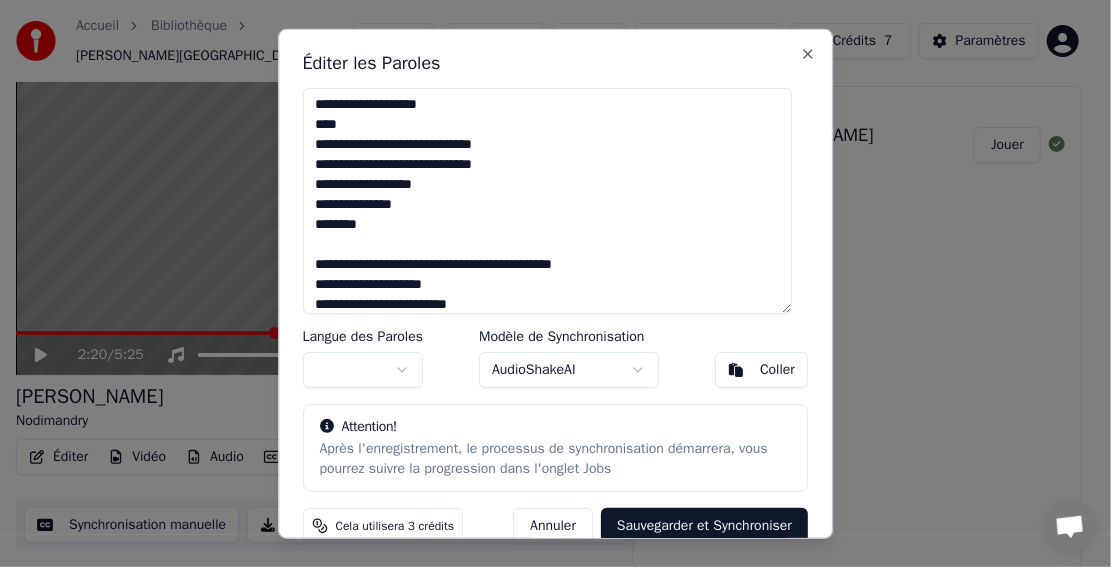click at bounding box center (548, 200) 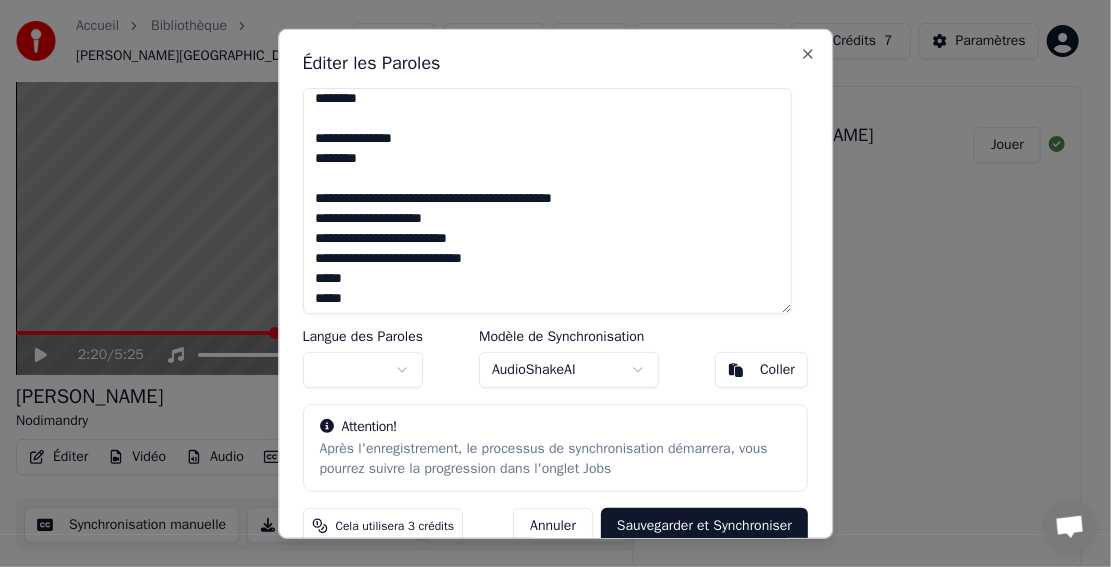 scroll, scrollTop: 966, scrollLeft: 0, axis: vertical 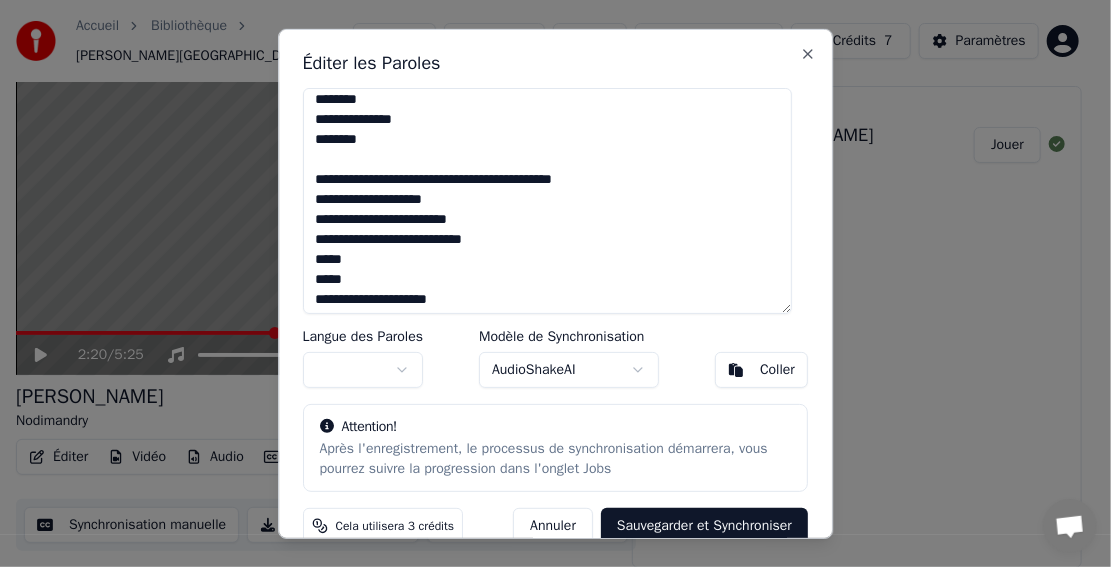 click at bounding box center [548, 200] 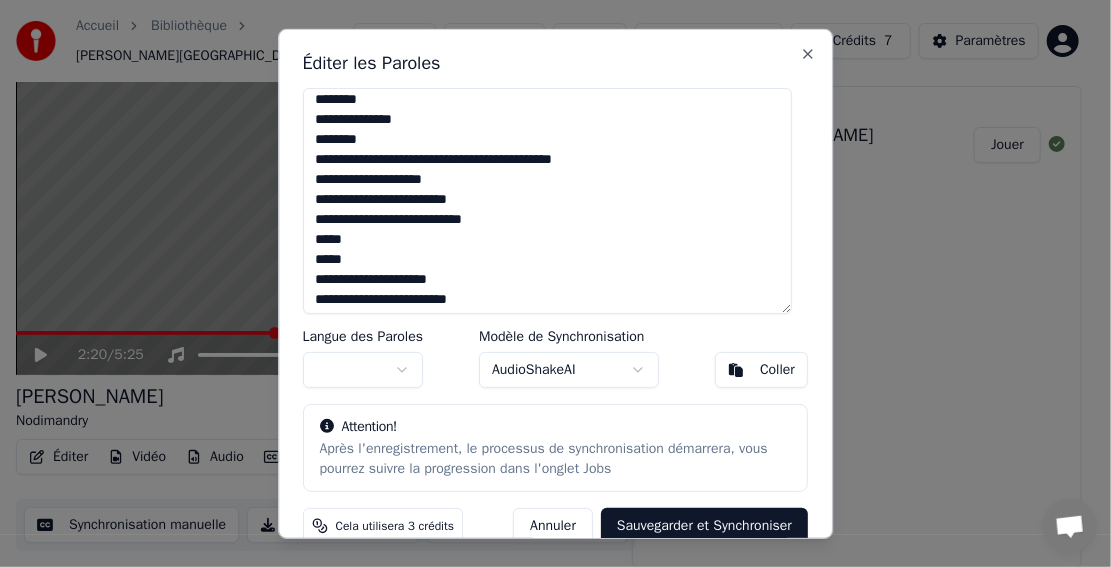 click at bounding box center (548, 200) 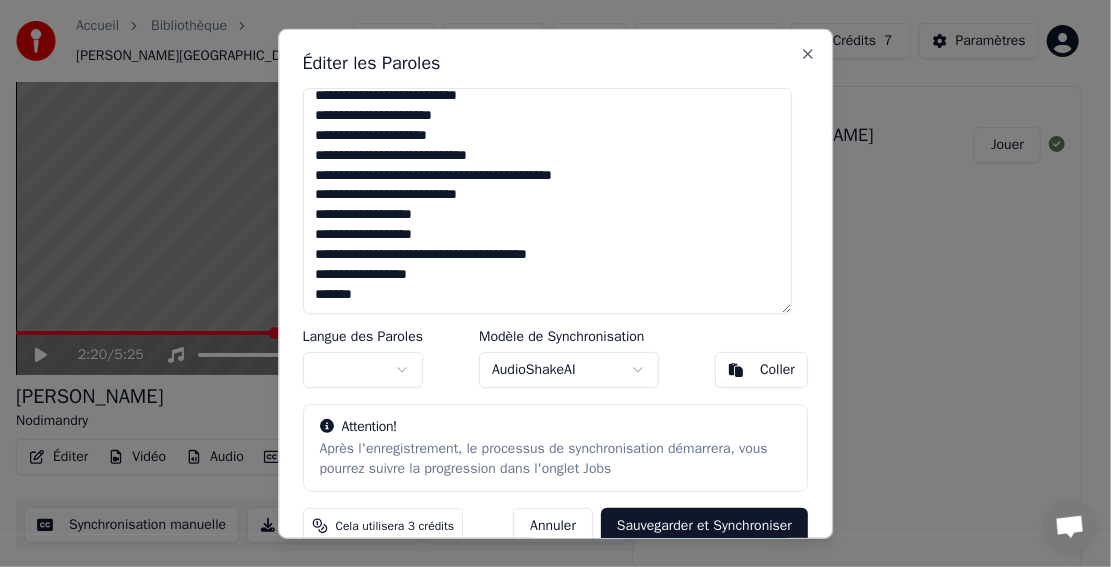 scroll, scrollTop: 1249, scrollLeft: 0, axis: vertical 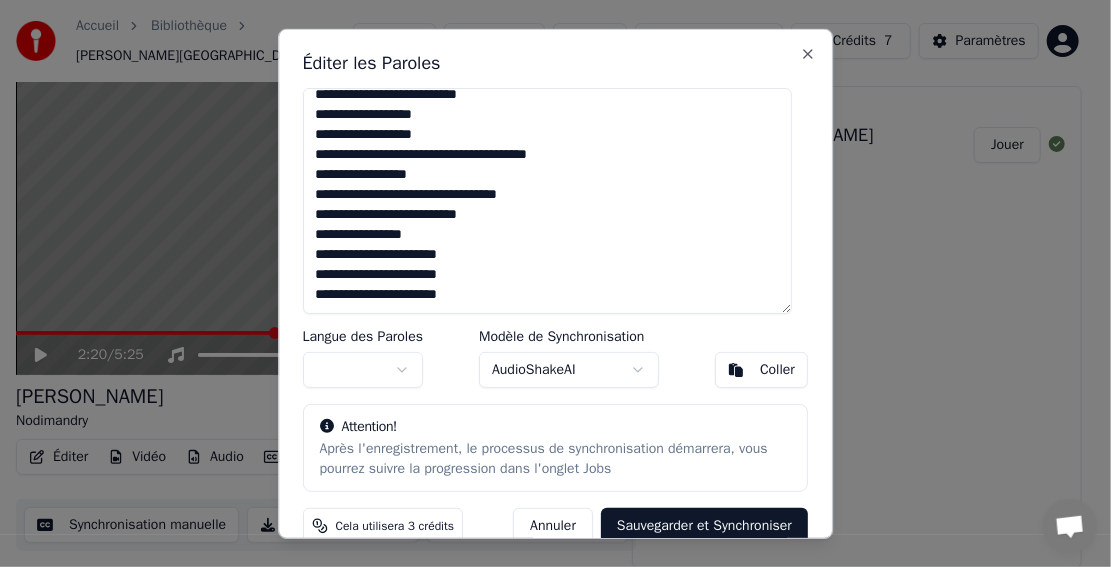 click on "Sauvegarder et Synchroniser" at bounding box center (704, 526) 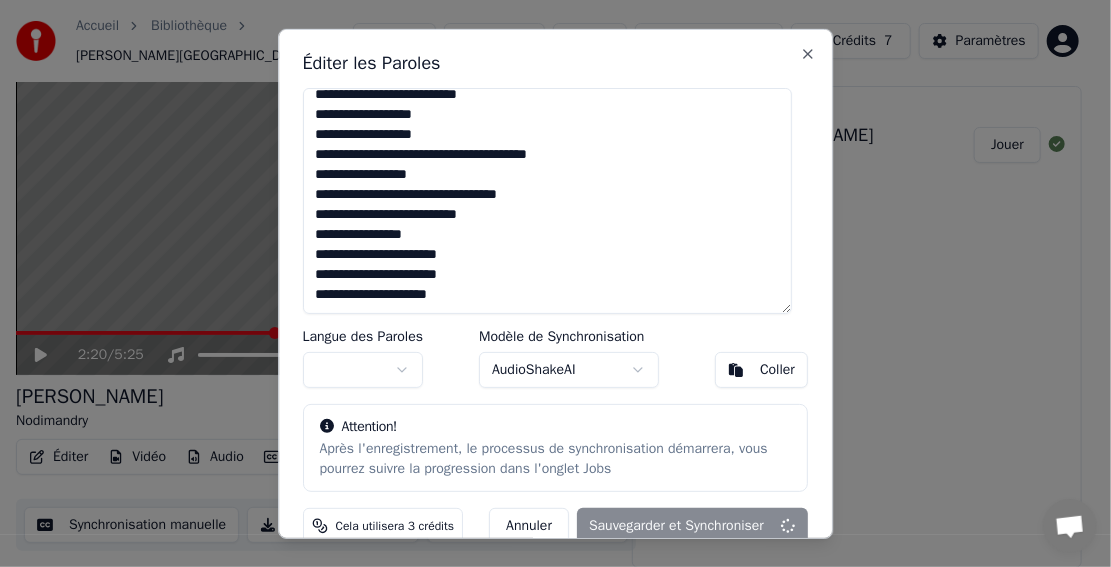 type on "**********" 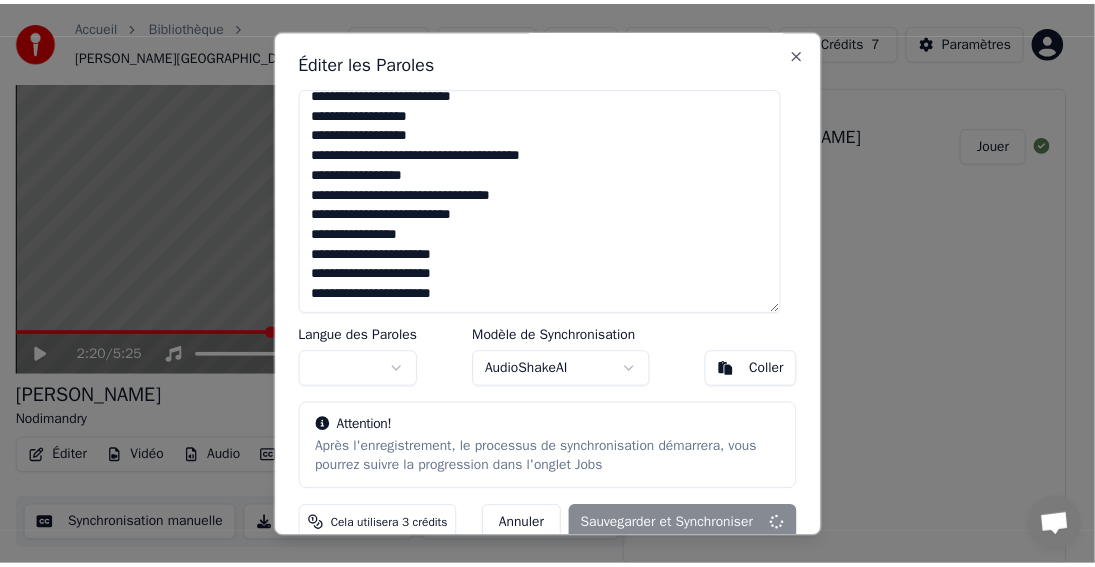 scroll, scrollTop: 1349, scrollLeft: 0, axis: vertical 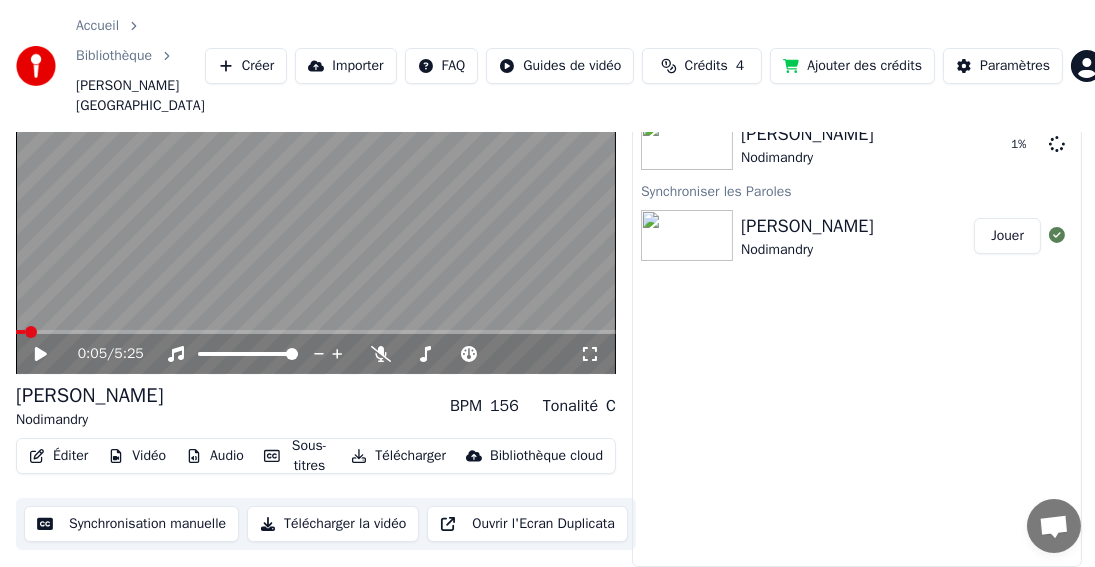click at bounding box center [20, 332] 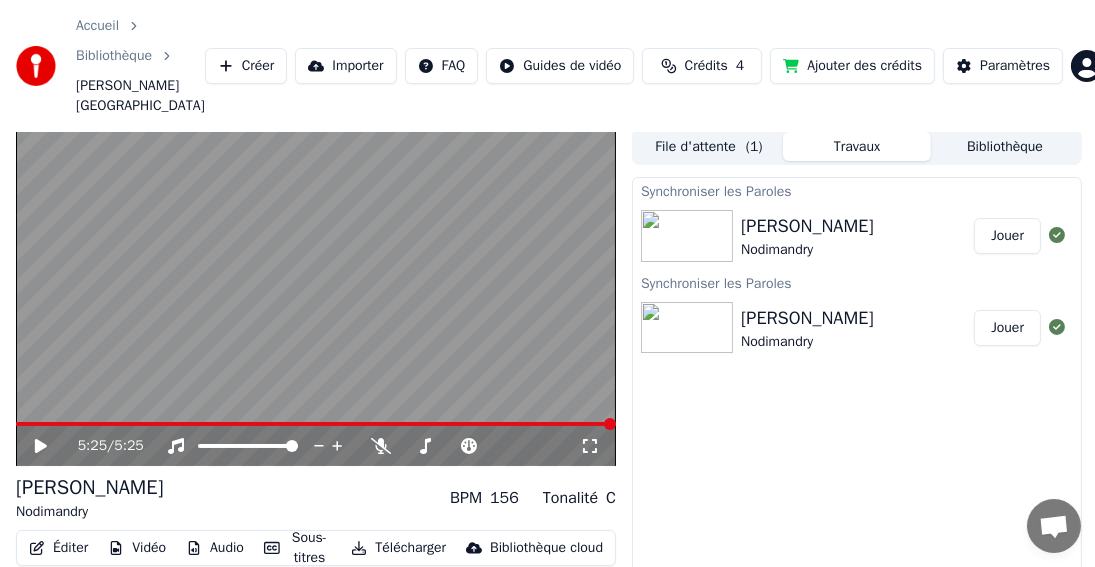 scroll, scrollTop: 0, scrollLeft: 0, axis: both 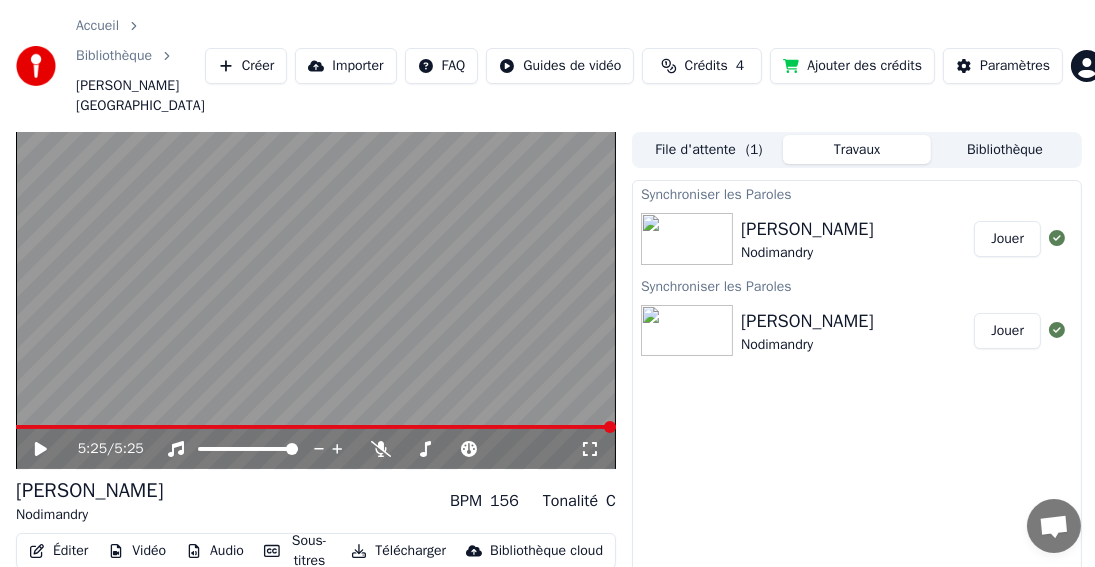 click at bounding box center (687, 331) 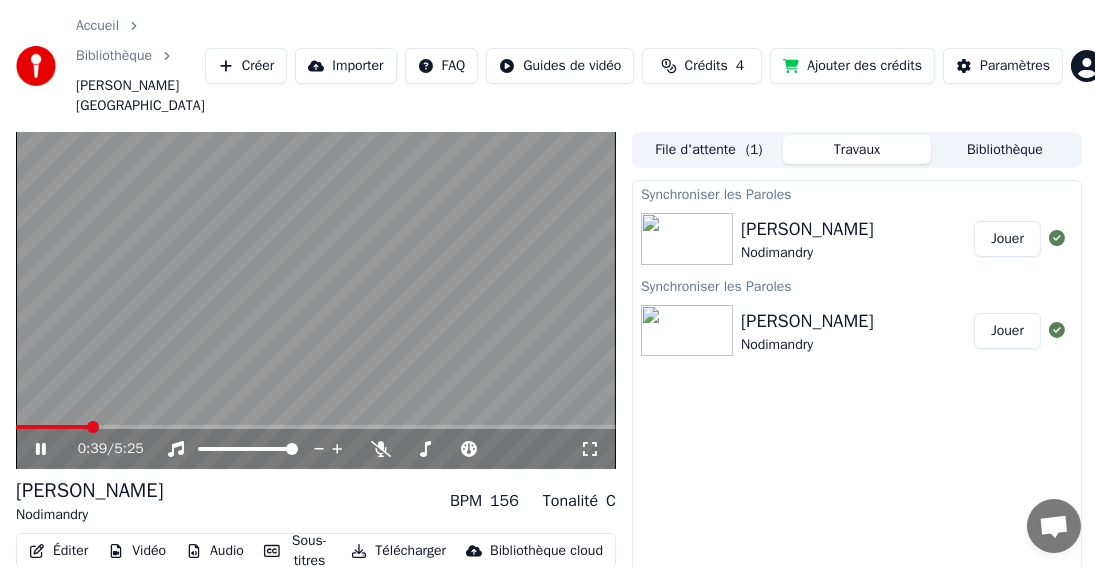 click on "0:39  /  5:25" at bounding box center (316, 449) 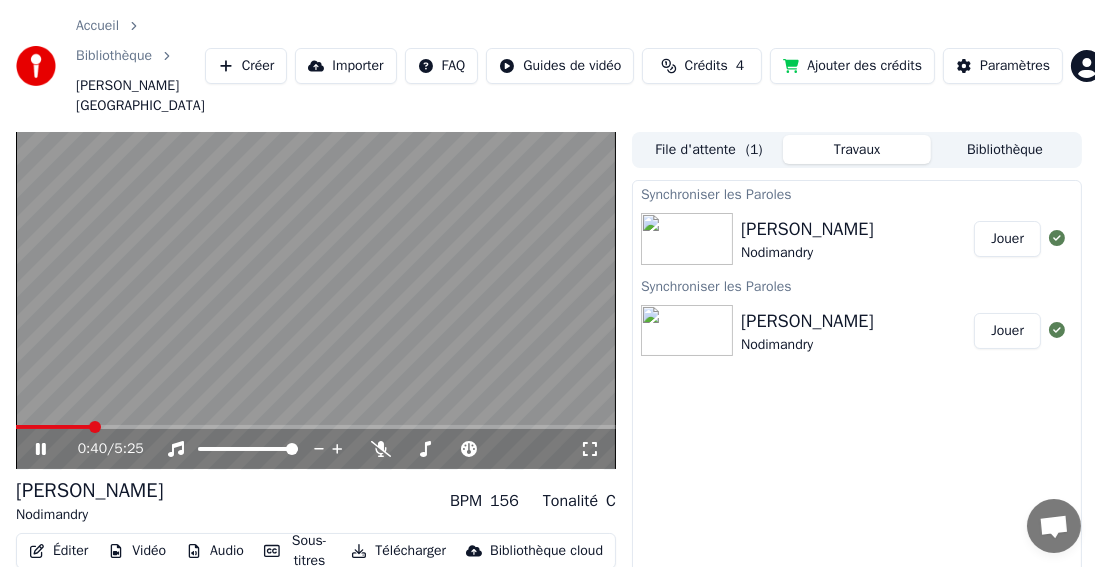 click 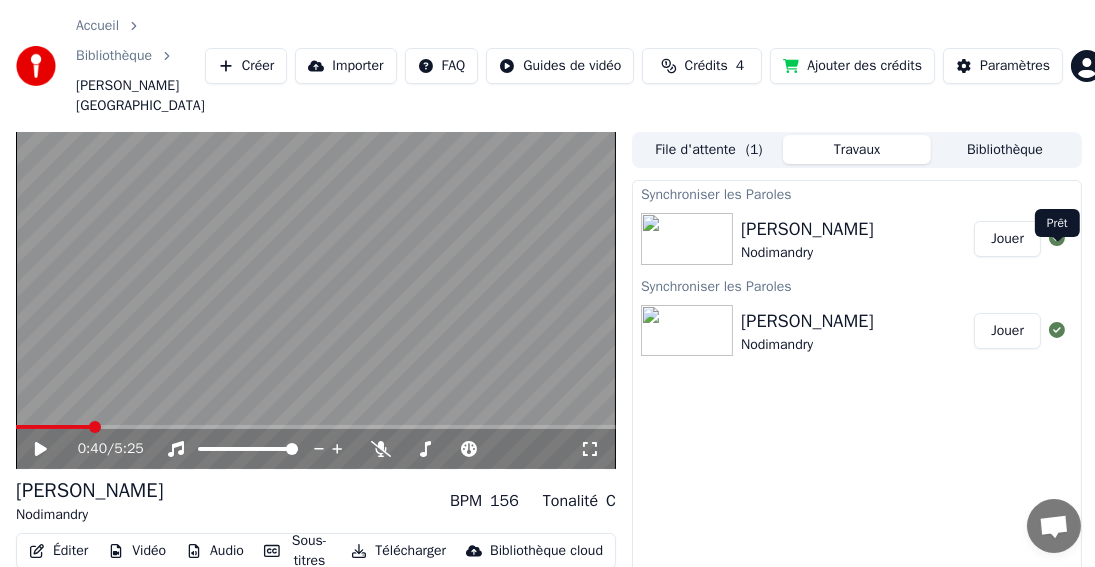click 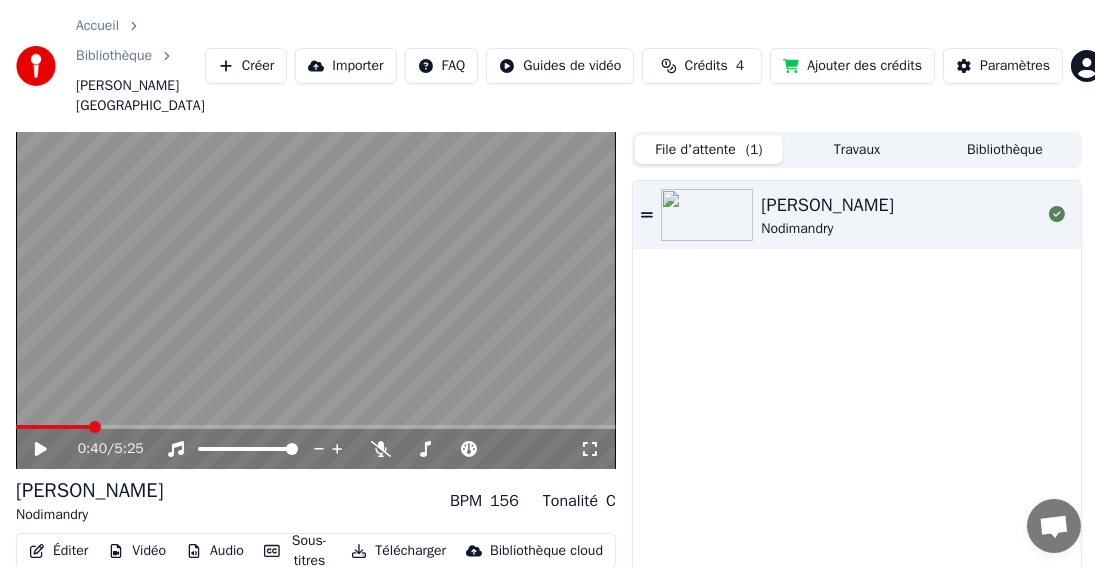 click on "File d'attente ( 1 )" at bounding box center [709, 149] 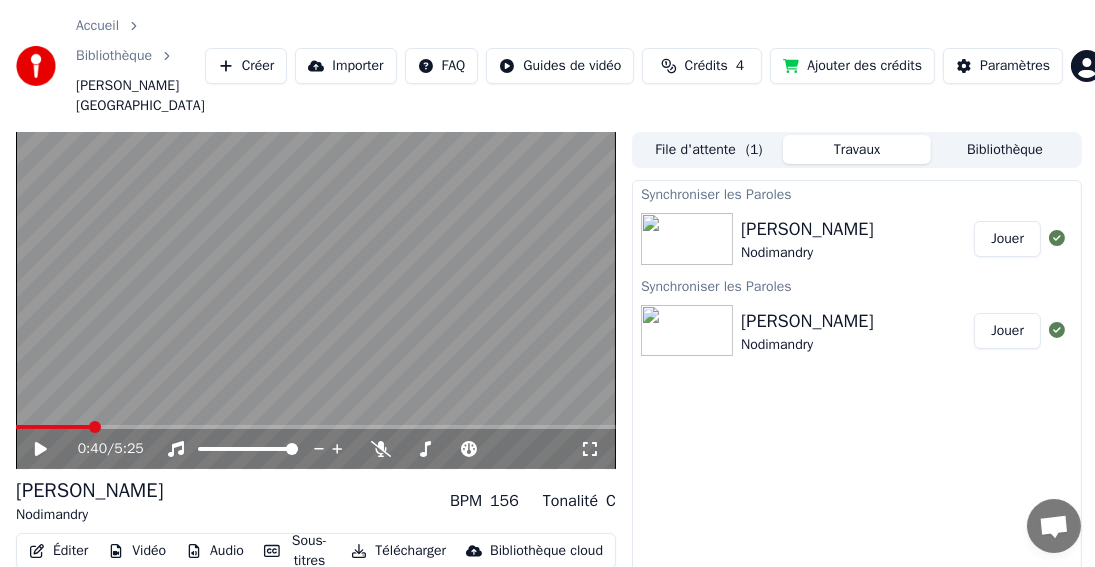 click on "Bibliothèque" at bounding box center [1005, 149] 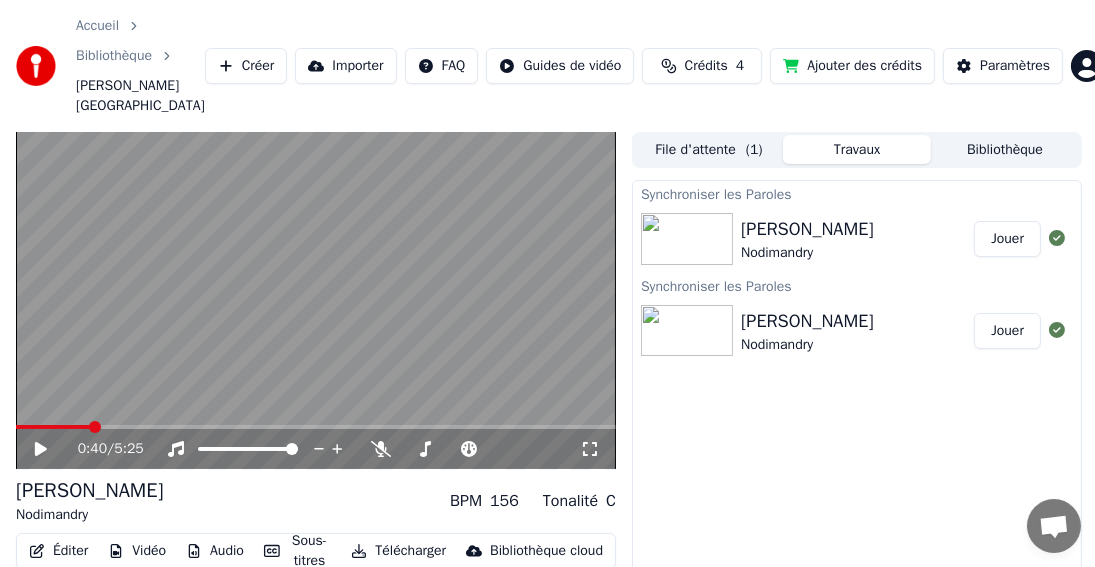 click on "Travaux" at bounding box center (857, 149) 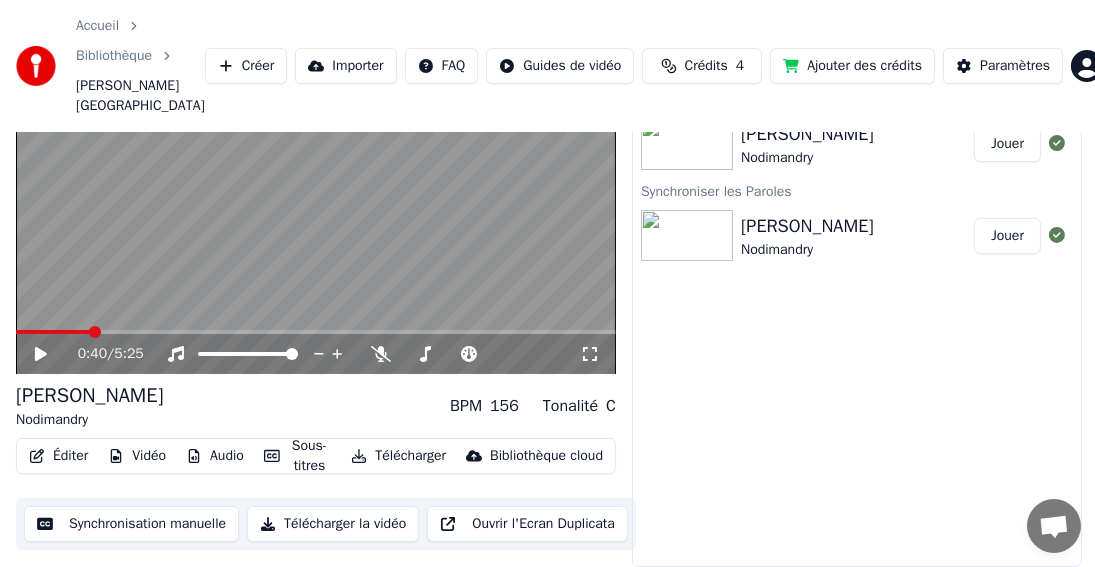 scroll, scrollTop: 114, scrollLeft: 0, axis: vertical 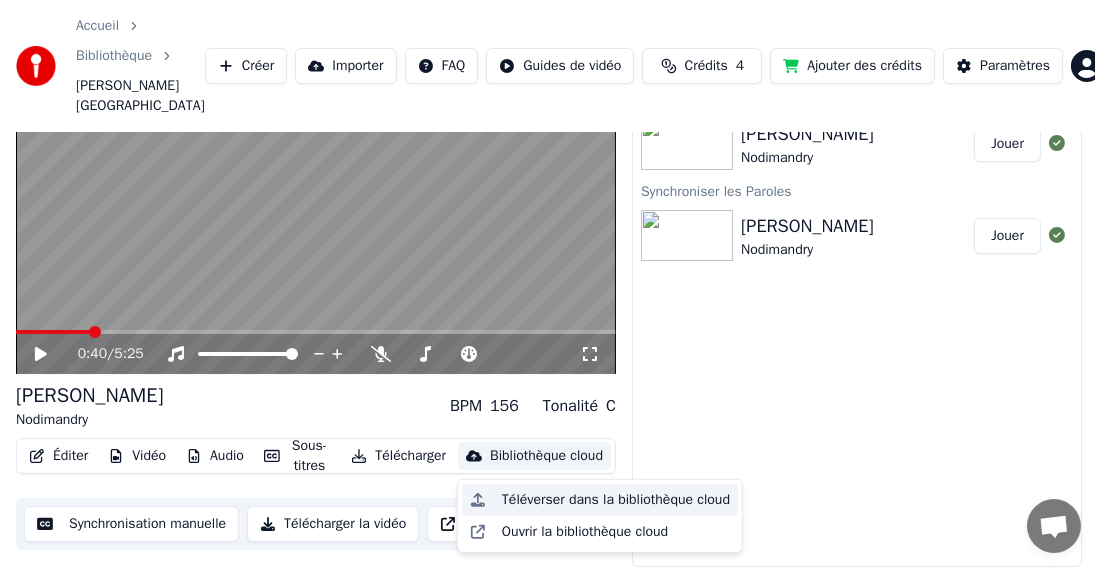 click on "Téléverser dans la bibliothèque cloud" at bounding box center [616, 500] 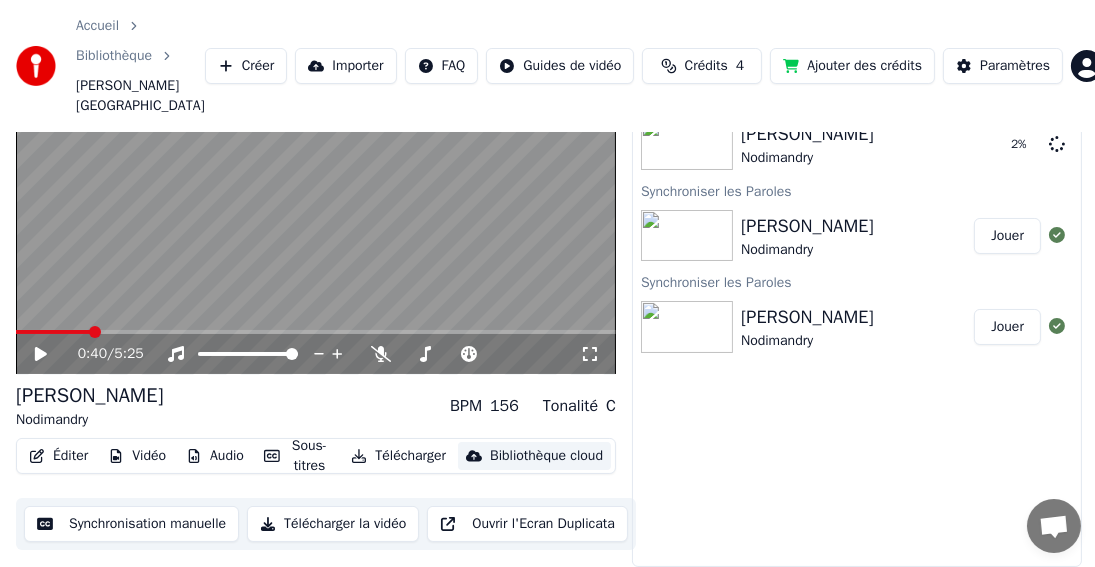 scroll, scrollTop: 0, scrollLeft: 0, axis: both 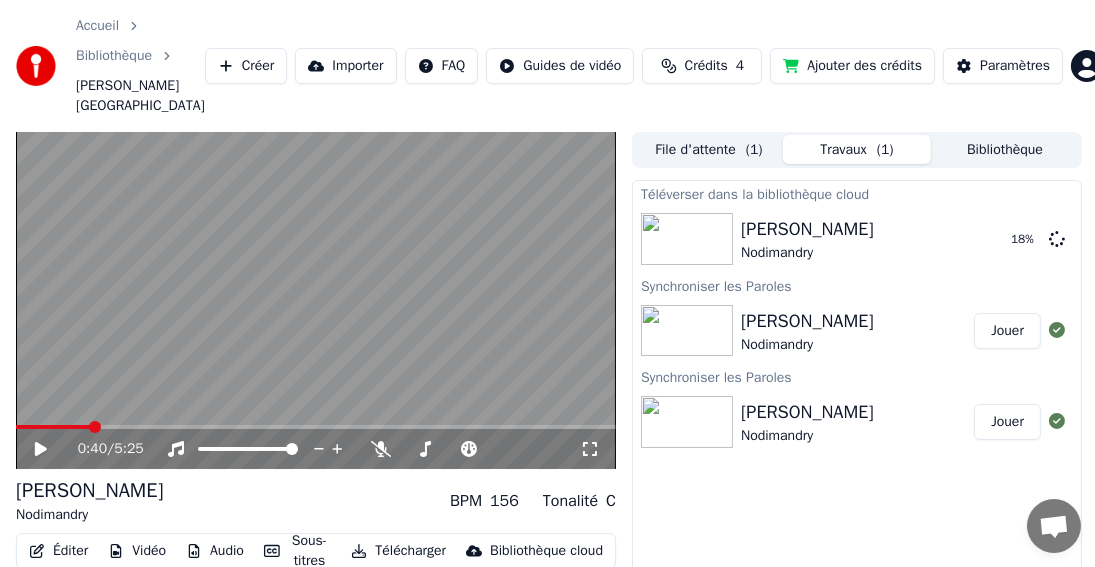 click on "Ajouter des crédits" at bounding box center [852, 66] 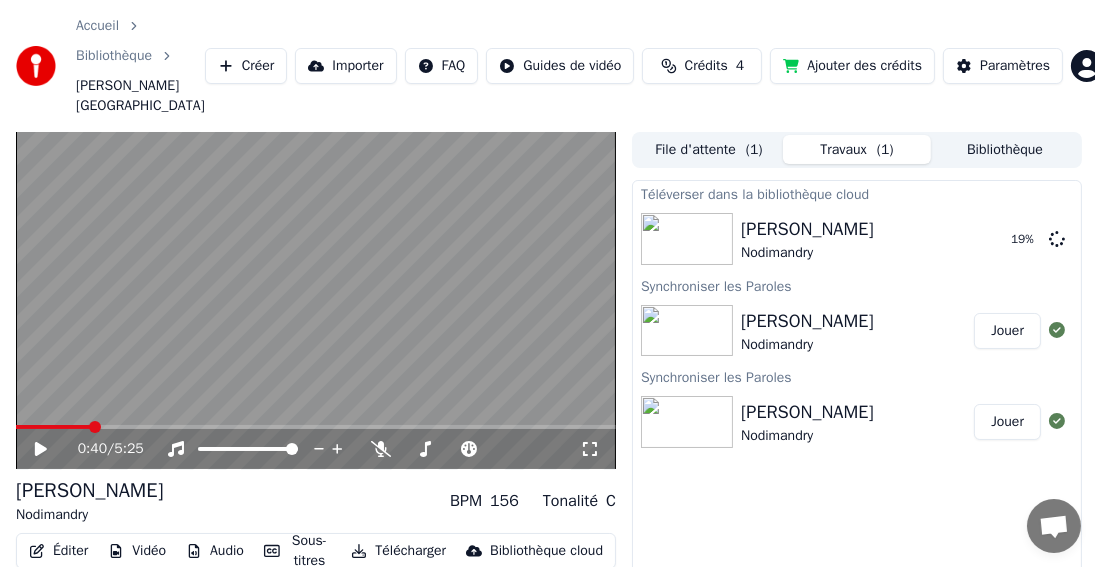 click on "Crédits" at bounding box center [706, 66] 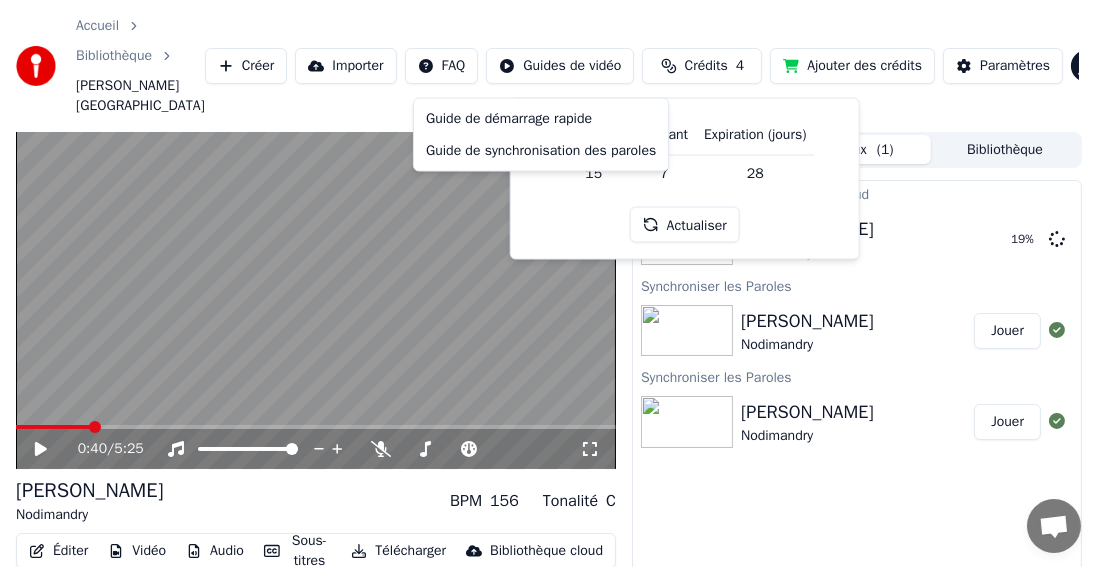 click on "Accueil Bibliothèque [PERSON_NAME] Importer FAQ Guides de vidéo Crédits 4 Ajouter des crédits Paramètres 0:40  /  5:25 [PERSON_NAME] Nodimandry BPM 156 Tonalité C Éditer Vidéo Audio Sous-titres Télécharger Bibliothèque cloud Synchronisation manuelle Télécharger la vidéo Ouvrir l'Ecran Duplicata File d'attente ( 1 ) Travaux ( 1 ) Bibliothèque Téléverser dans la bibliothèque cloud [PERSON_NAME] 19 % Synchroniser les Paroles [PERSON_NAME] Synchroniser les Paroles [PERSON_NAME] Nodimandry Jouer Recharger Restant Expiration (jours) 15 7 28 Actualiser Guide de démarrage rapide Guide de synchronisation des paroles" at bounding box center [547, 283] 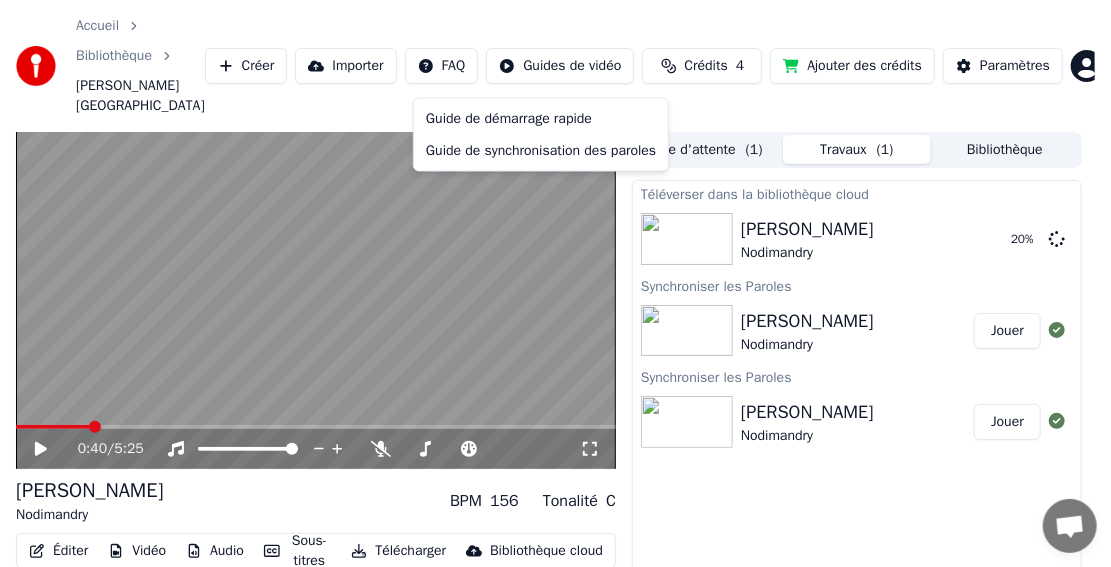 click on "Accueil Bibliothèque [PERSON_NAME] Importer FAQ Guides de vidéo Crédits 4 Ajouter des crédits Paramètres 0:40  /  5:25 [PERSON_NAME] Nodimandry BPM 156 Tonalité C Éditer Vidéo Audio Sous-titres Télécharger Bibliothèque cloud Synchronisation manuelle Télécharger la vidéo Ouvrir l'Ecran Duplicata File d'attente ( 1 ) Travaux ( 1 ) Bibliothèque Téléverser dans la bibliothèque cloud [PERSON_NAME] 20 % Synchroniser les Paroles [PERSON_NAME] Synchroniser les Paroles [PERSON_NAME] Jouer Guide de démarrage rapide Guide de synchronisation des paroles" at bounding box center (555, 283) 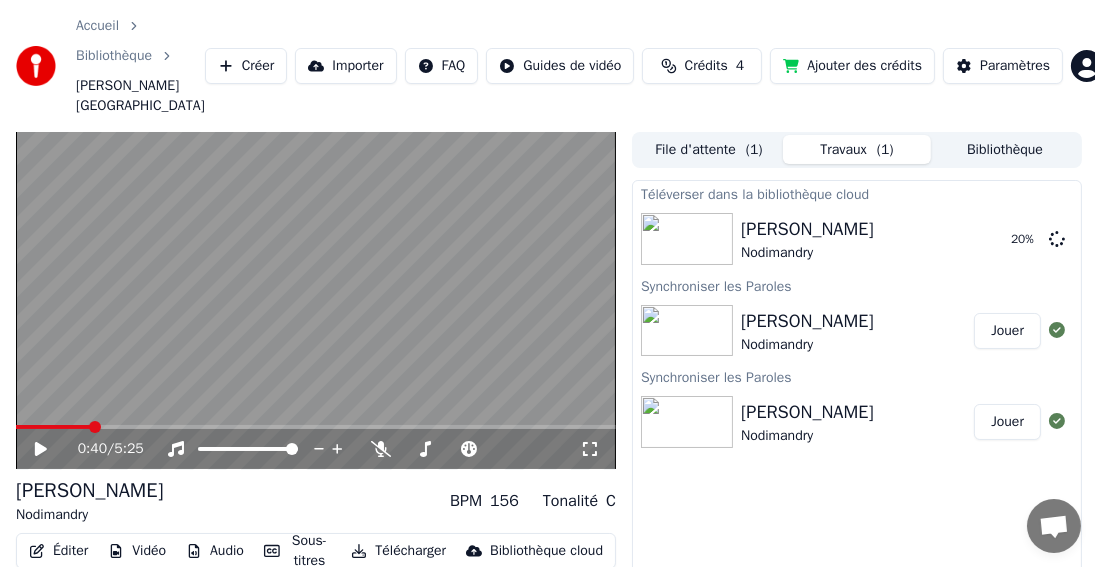 click on "Accueil Bibliothèque [PERSON_NAME] Importer FAQ Guides de vidéo Crédits 4 Ajouter des crédits Paramètres" at bounding box center (547, 66) 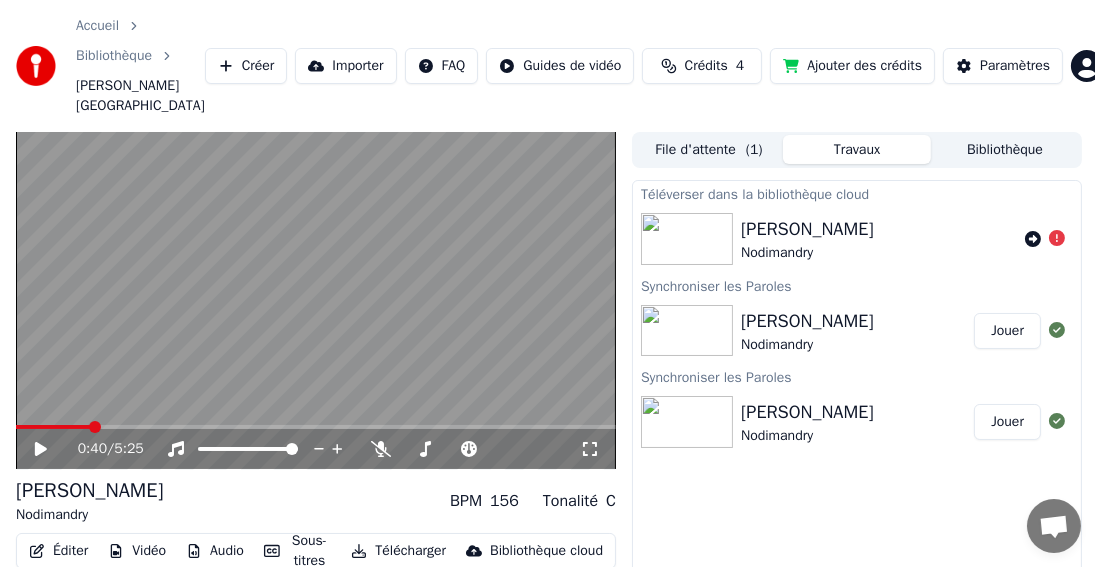 click on "[PERSON_NAME]" at bounding box center [807, 229] 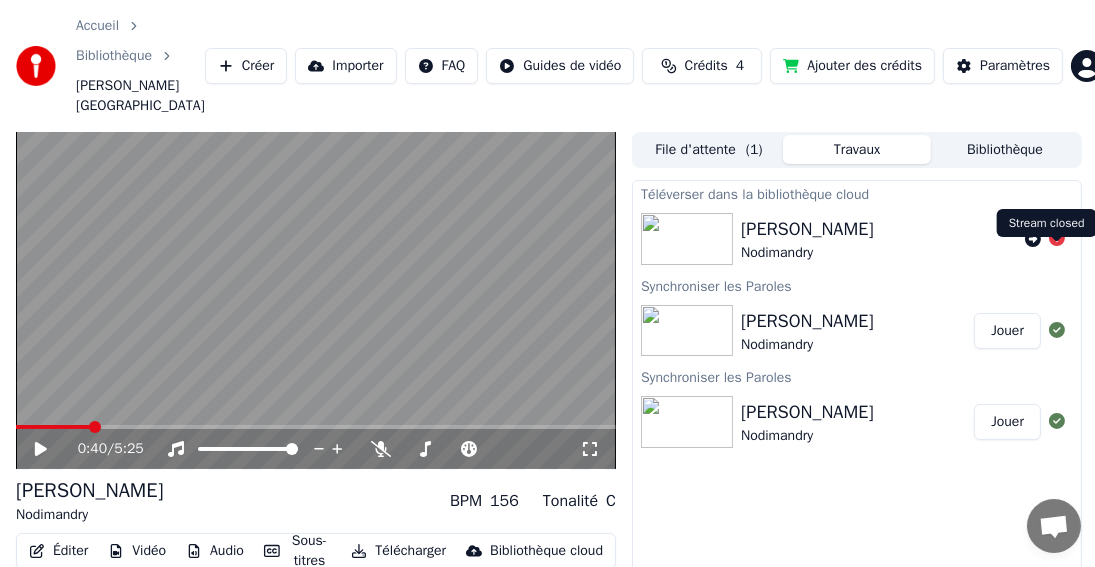 click 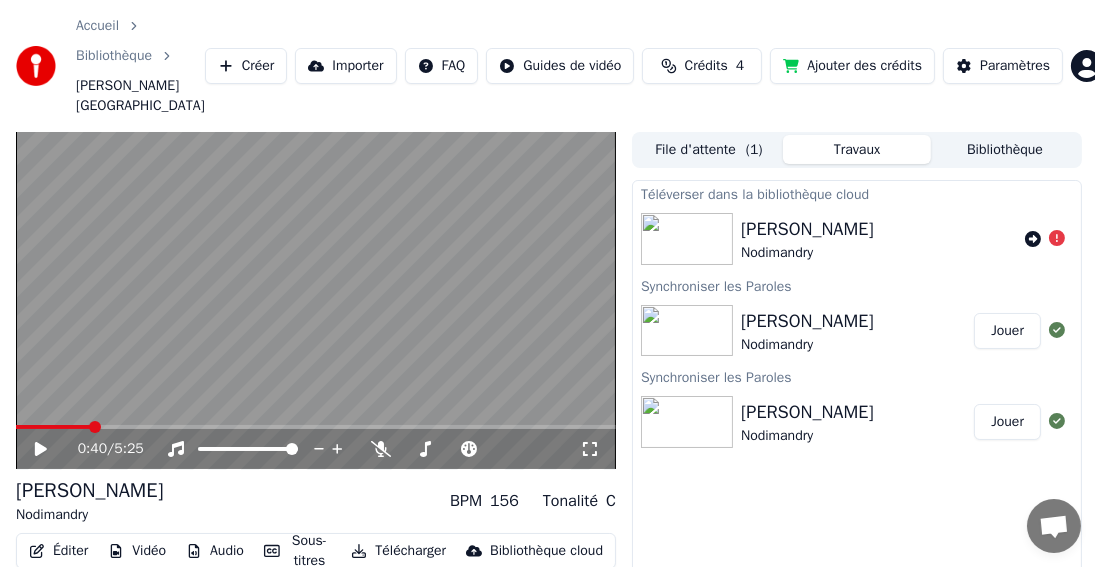 click on "Bibliothèque" at bounding box center [1005, 149] 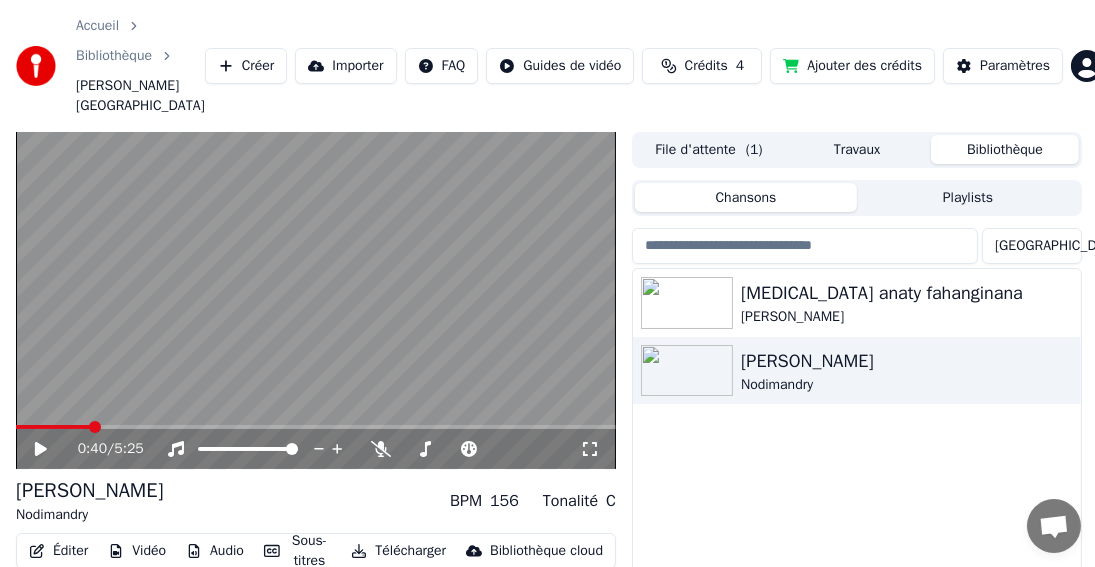 click on "Bibliothèque" at bounding box center [1005, 149] 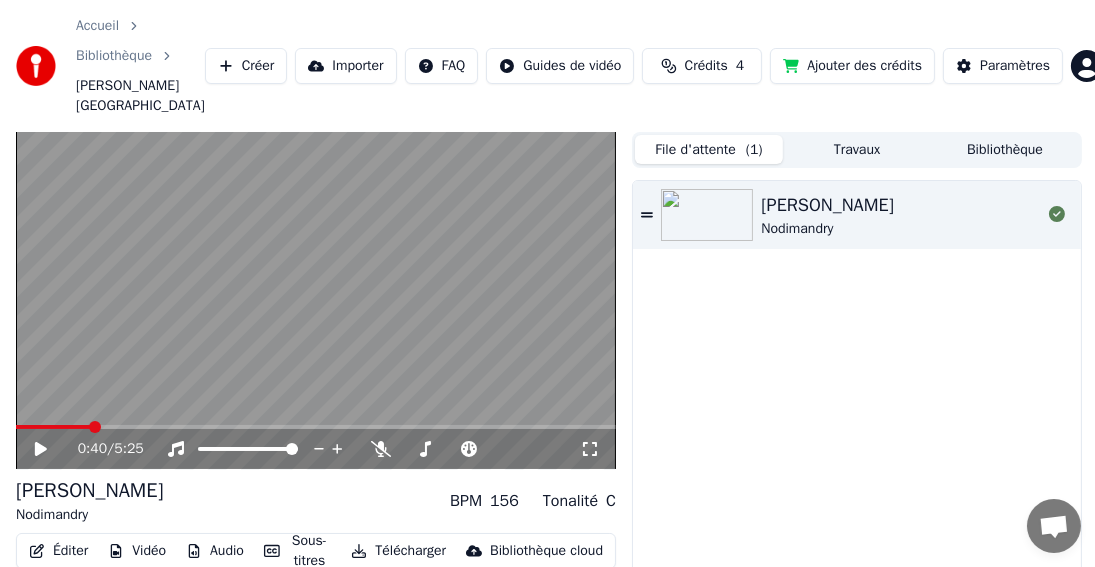 click on "Bibliothèque" at bounding box center [1005, 149] 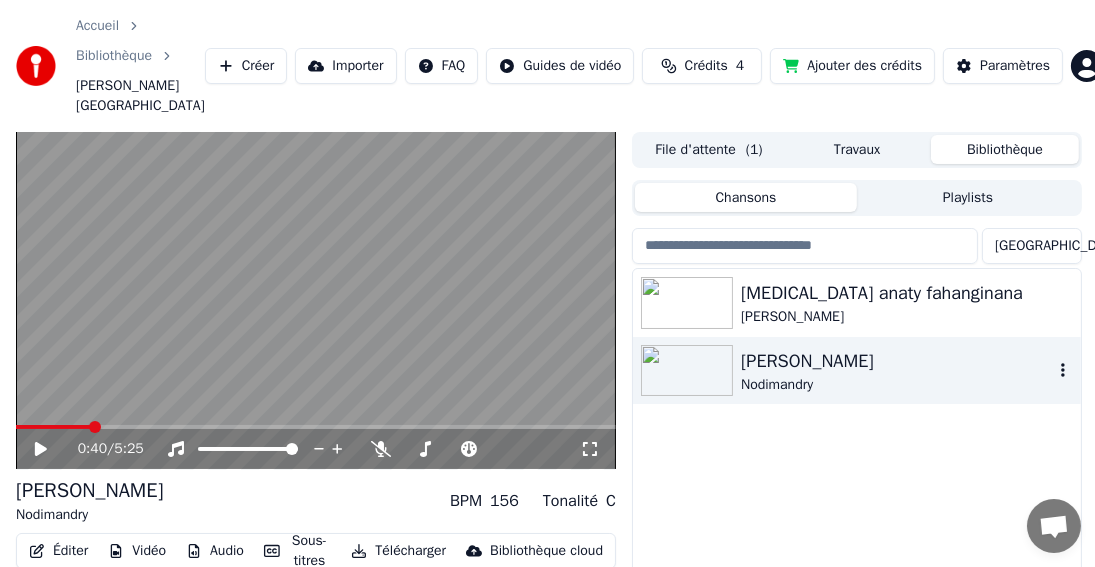 click on "[PERSON_NAME]" at bounding box center [897, 361] 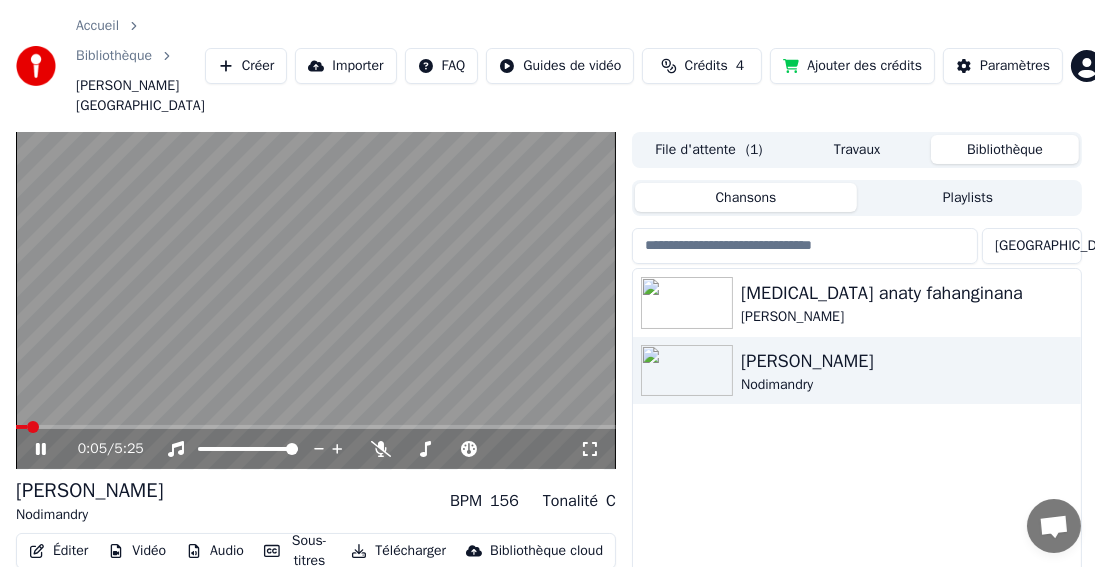 click 